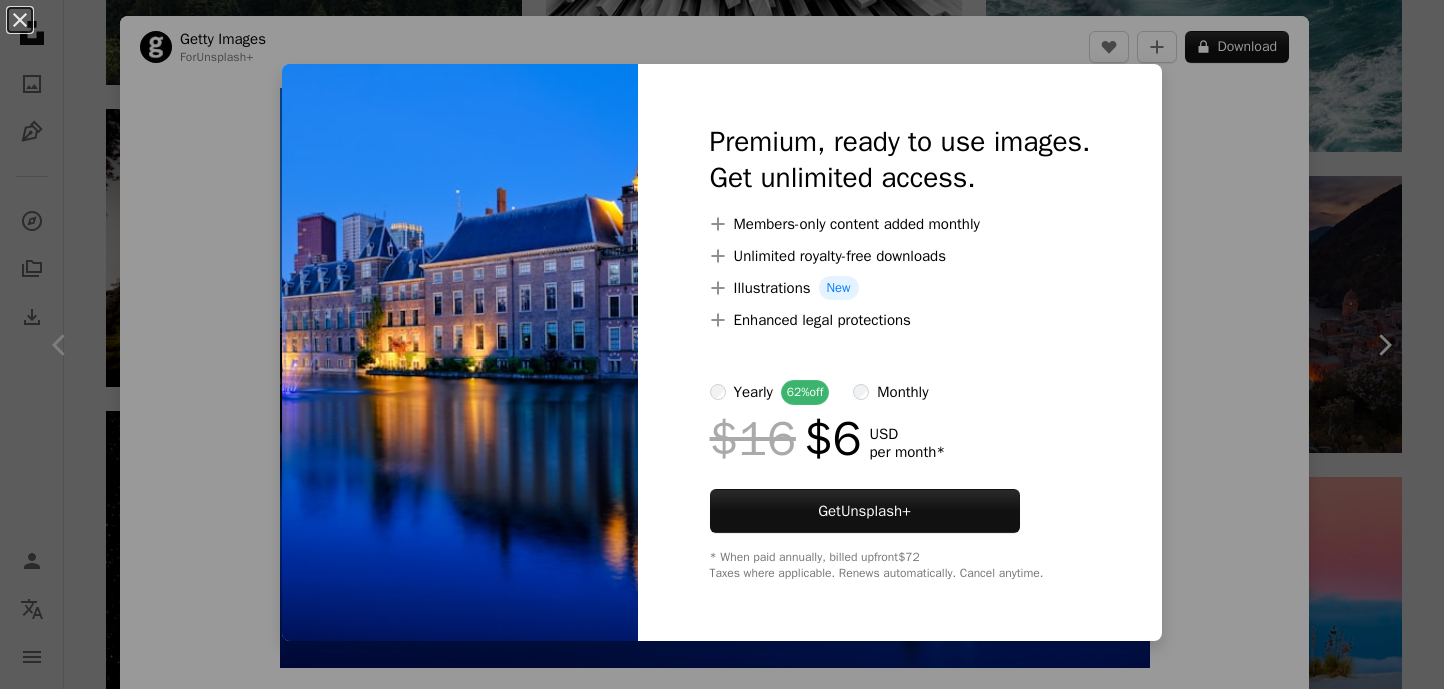 click on "An X shape Premium, ready to use images. Get unlimited access. A plus sign Members-only content added monthly A plus sign Unlimited royalty-free downloads A plus sign Illustrations  New A plus sign Enhanced legal protections yearly 62%  off monthly $16   $6 USD per month * Get  Unsplash+ * When paid annually, billed upfront  $72 Taxes where applicable. Renews automatically. Cancel anytime." at bounding box center (722, 344) 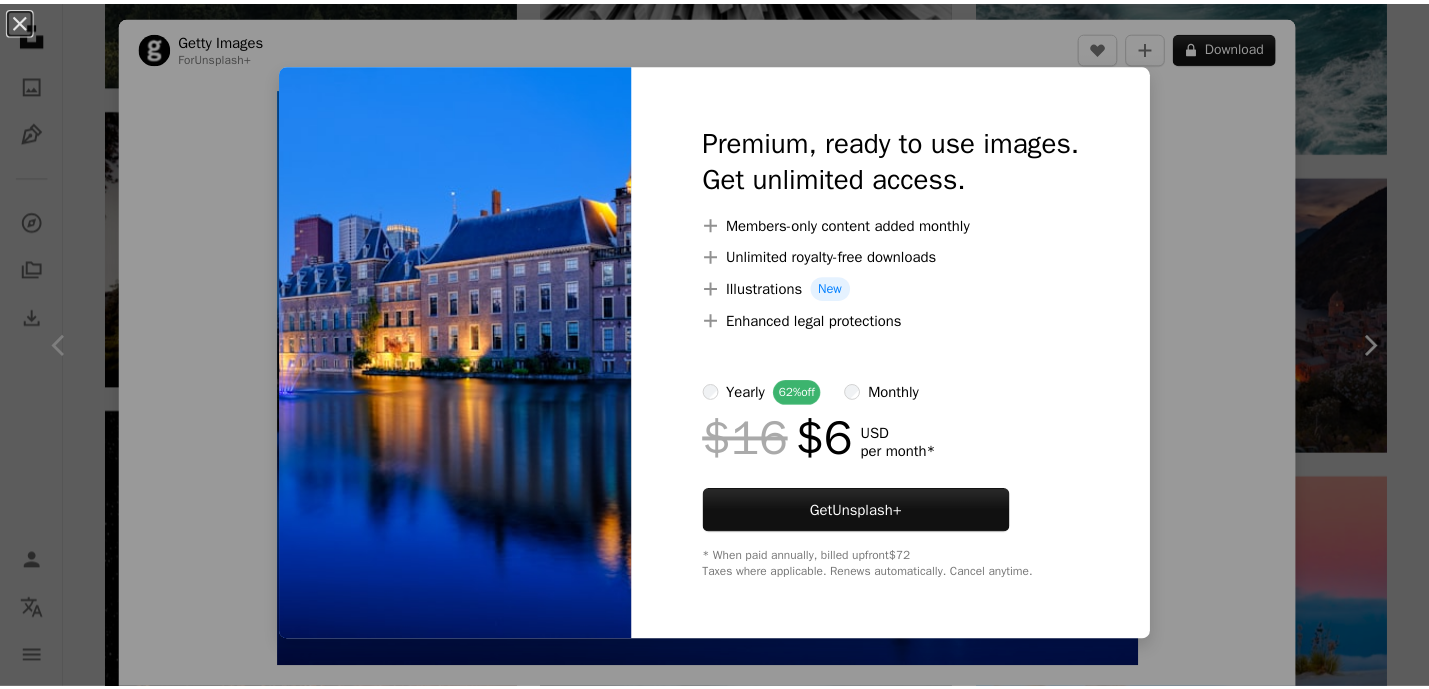 scroll, scrollTop: 4200, scrollLeft: 0, axis: vertical 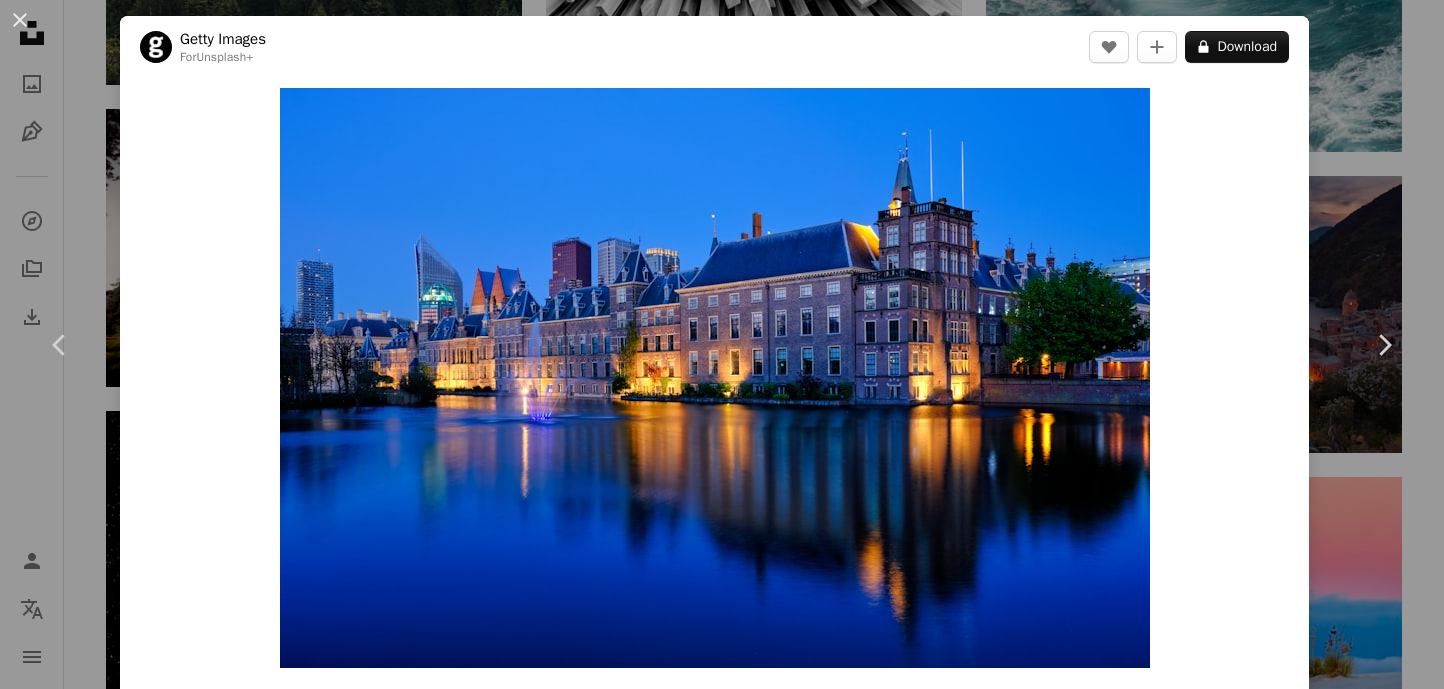 click on "An X shape Chevron left Chevron right Getty Images For  Unsplash+ A heart A plus sign A lock Download Zoom in A forward-right arrow Share More Actions Calendar outlined Published on  [DATE] Safety Licensed under the  Unsplash+ License travel city house architecture night photography reflection outdoors netherlands modern horizontal fountain twilight the hague famous place illuminated urban skyline binnenhof benelux Backgrounds Related images Plus sign for Unsplash+ A heart A plus sign Getty Images For  Unsplash+ A lock Download Plus sign for Unsplash+ A heart A plus sign Getty Images For  Unsplash+ A lock Download Plus sign for Unsplash+ A heart A plus sign Getty Images For  Unsplash+ A lock Download Plus sign for Unsplash+ A heart A plus sign Getty Images For  Unsplash+ A lock Download Plus sign for Unsplash+ A heart A plus sign [PERSON_NAME] For  Unsplash+ A lock Download Plus sign for Unsplash+ A heart A plus sign Getty Images For  Unsplash+ A lock Download Plus sign for Unsplash+ A heart For" at bounding box center (722, 344) 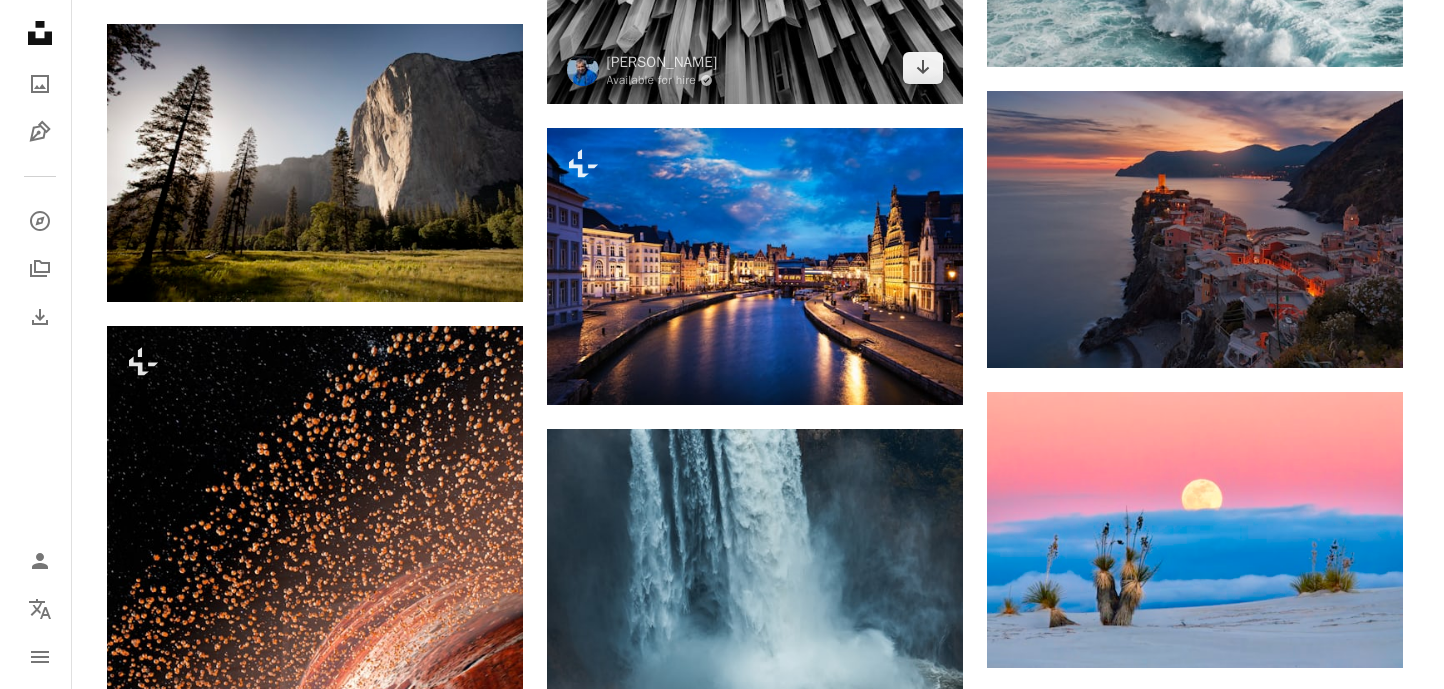 scroll, scrollTop: 4300, scrollLeft: 0, axis: vertical 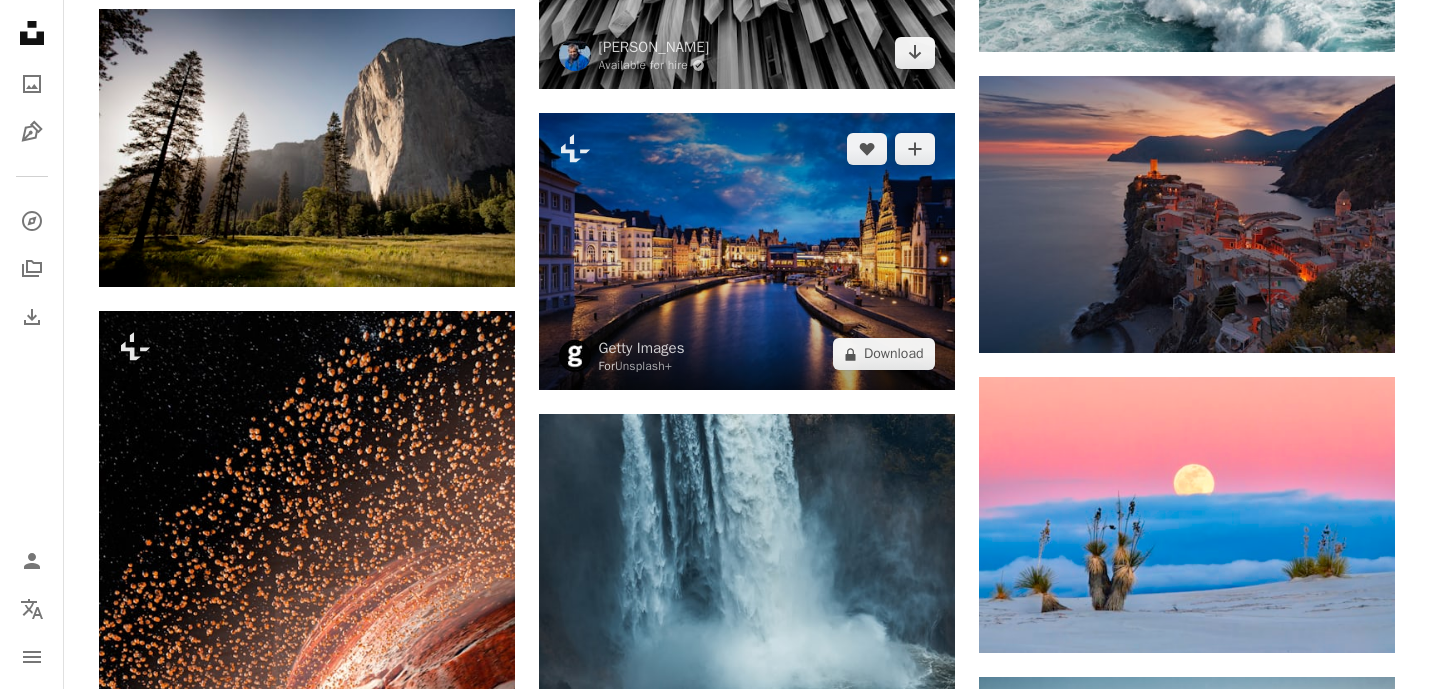 click at bounding box center (747, 251) 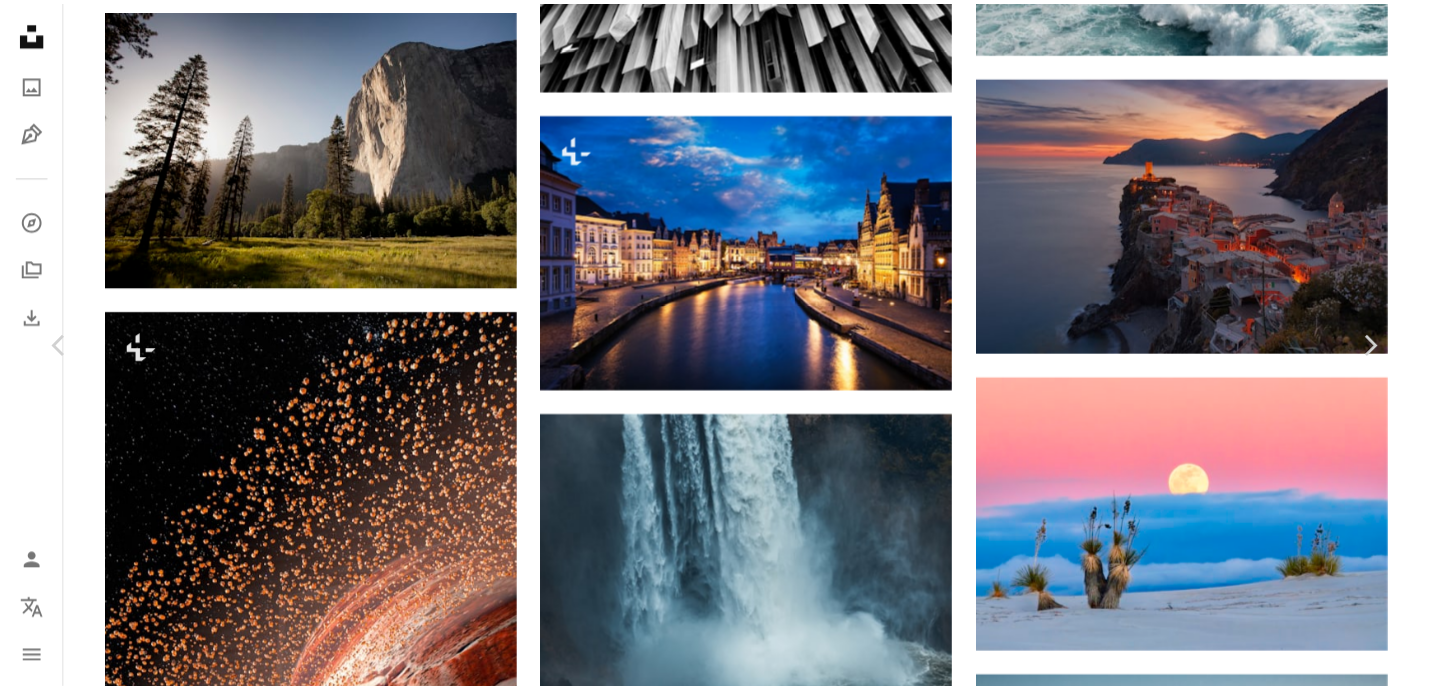 scroll, scrollTop: 2500, scrollLeft: 0, axis: vertical 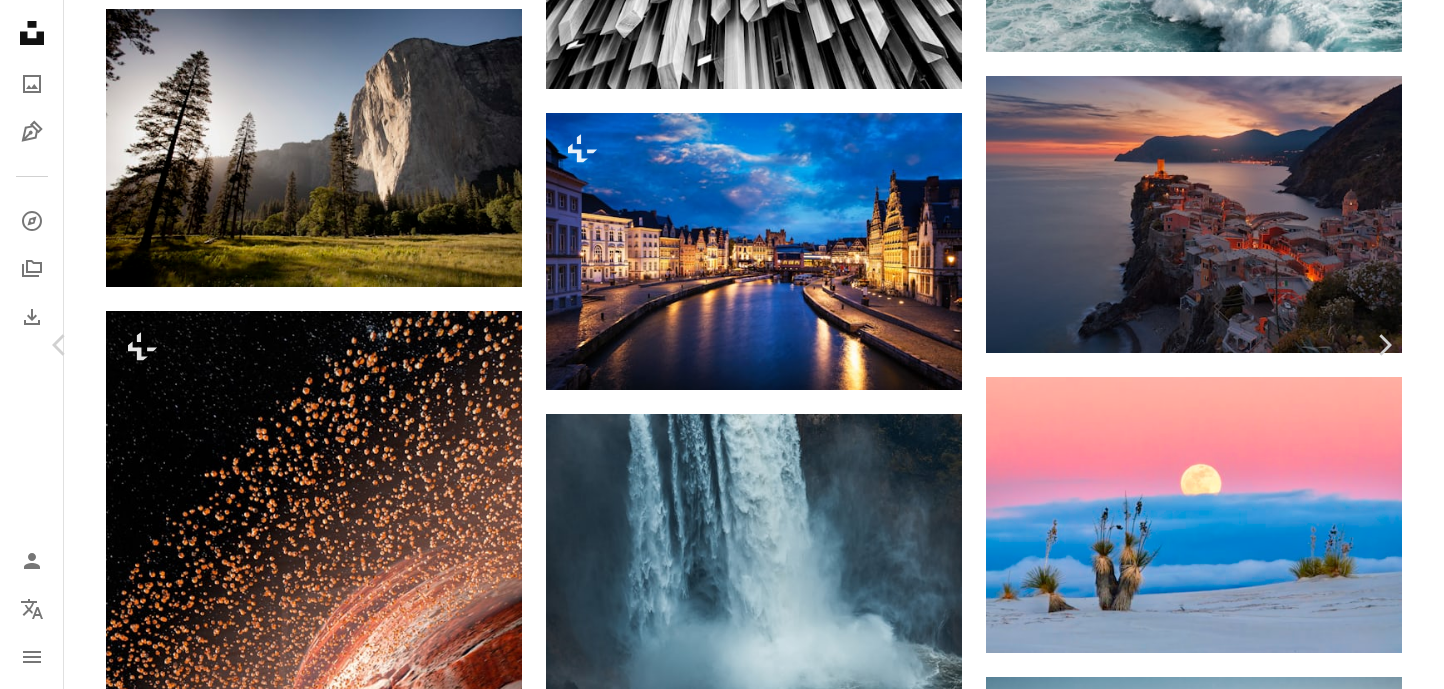 click on "An X shape Chevron left Chevron right Getty Images For  Unsplash+ A heart A plus sign A lock Download Zoom in A forward-right arrow Share More Actions Calendar outlined Published on  [DATE] Safety Licensed under the  Unsplash+ License travel city night photography street river cityscape reflection old horizontal dusk twilight canal travel destinations famous place illuminated Free pictures Related images Plus sign for Unsplash+ A heart A plus sign Getty Images For  Unsplash+ A lock Download Plus sign for Unsplash+ A heart A plus sign Getty Images For  Unsplash+ A lock Download Plus sign for Unsplash+ A heart A plus sign Getty Images For  Unsplash+ A lock Download Plus sign for Unsplash+ A heart A plus sign Getty Images For  Unsplash+ A lock Download Plus sign for Unsplash+ A heart A plus sign Getty Images For  Unsplash+ A lock Download Plus sign for Unsplash+ A heart A plus sign Davey Gravy For  Unsplash+ A lock Download Plus sign for Unsplash+ A heart A plus sign Getty Images For  Unsplash+ A lock" at bounding box center (722, 3662) 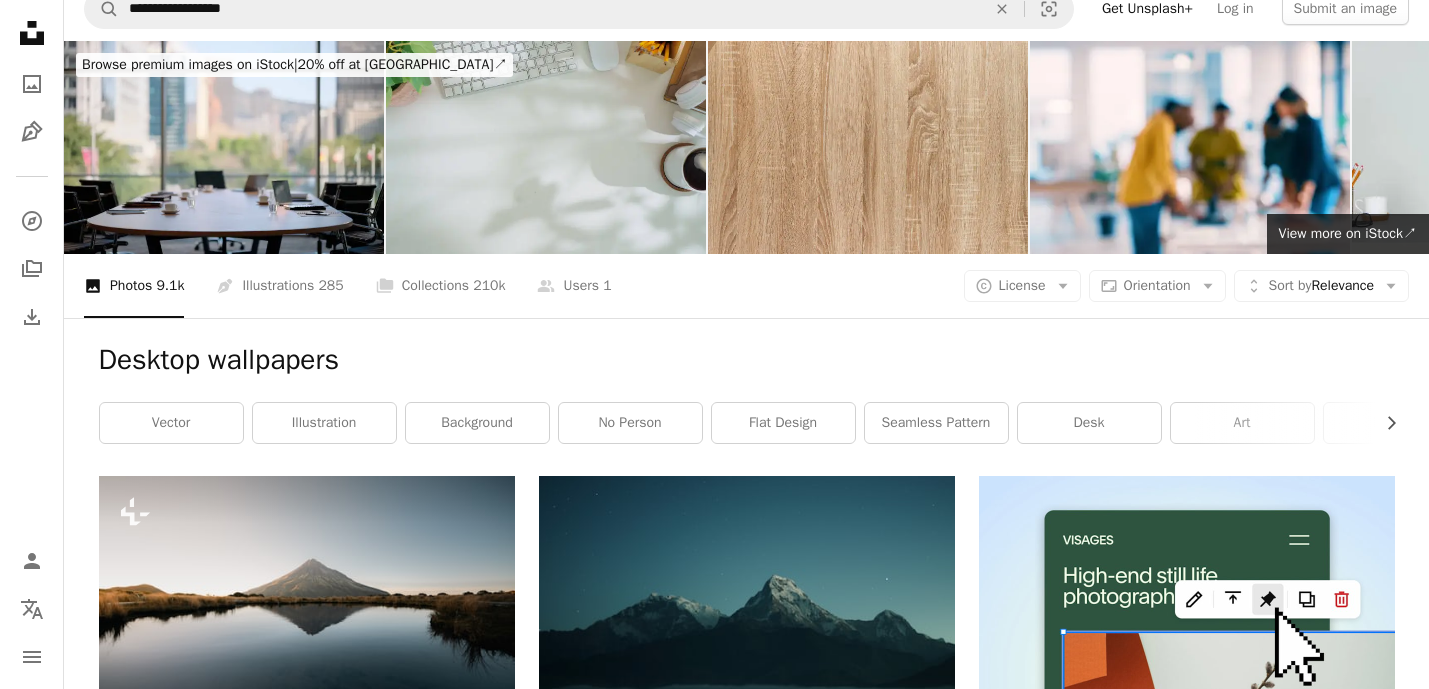 scroll, scrollTop: 0, scrollLeft: 0, axis: both 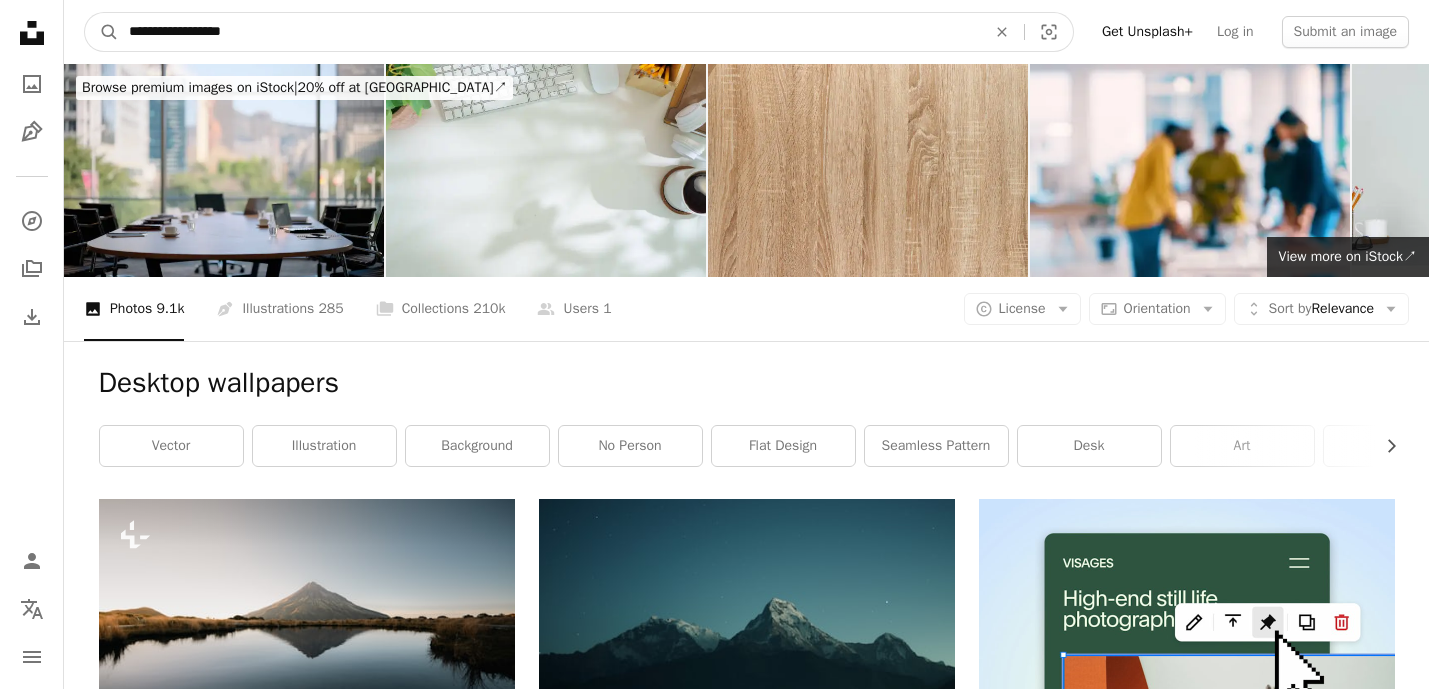 drag, startPoint x: 399, startPoint y: 23, endPoint x: -11, endPoint y: 18, distance: 410.0305 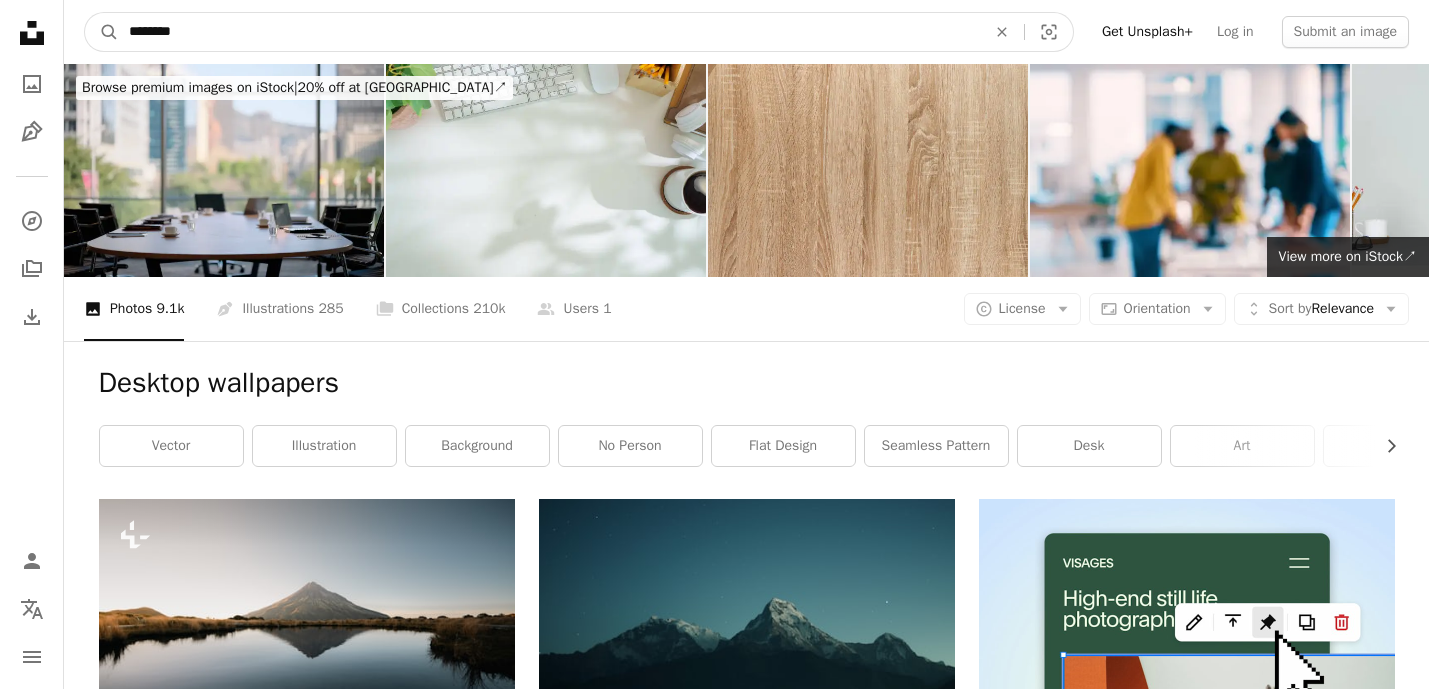 type on "*********" 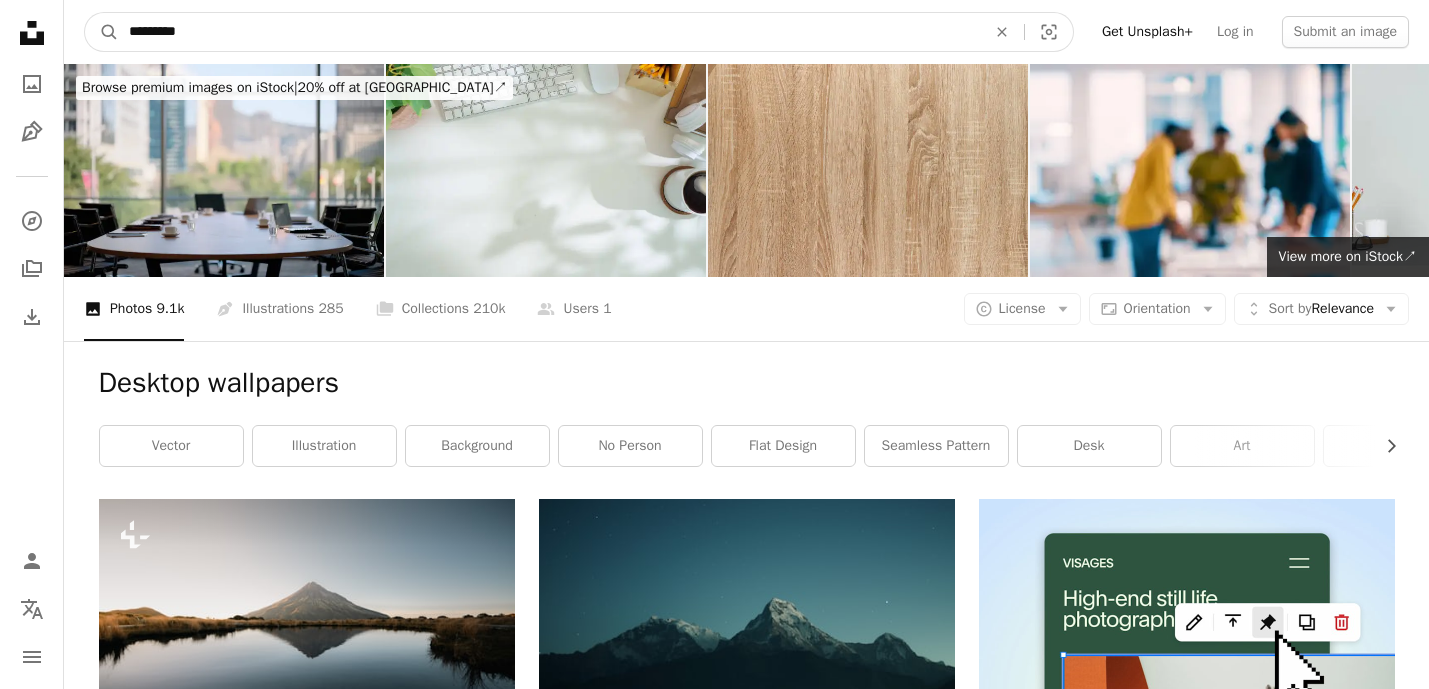 click on "A magnifying glass" at bounding box center [102, 32] 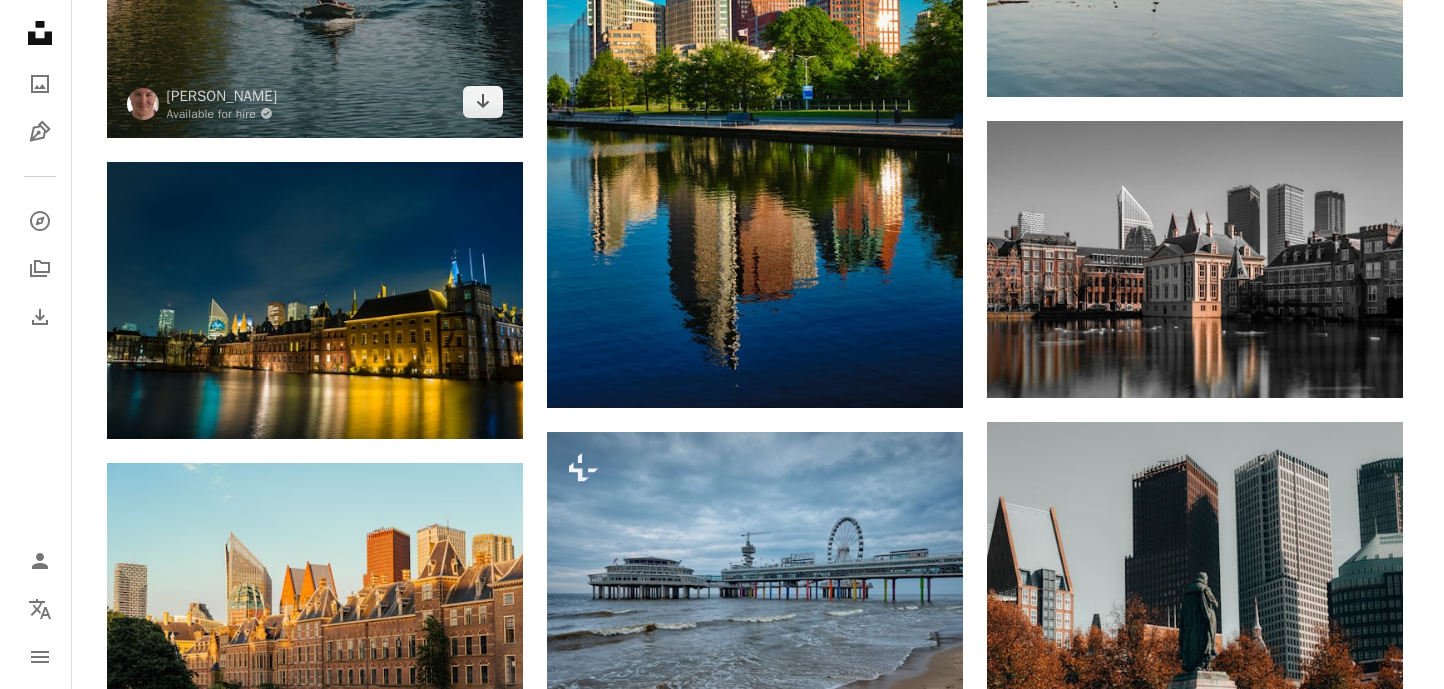 scroll, scrollTop: 1600, scrollLeft: 0, axis: vertical 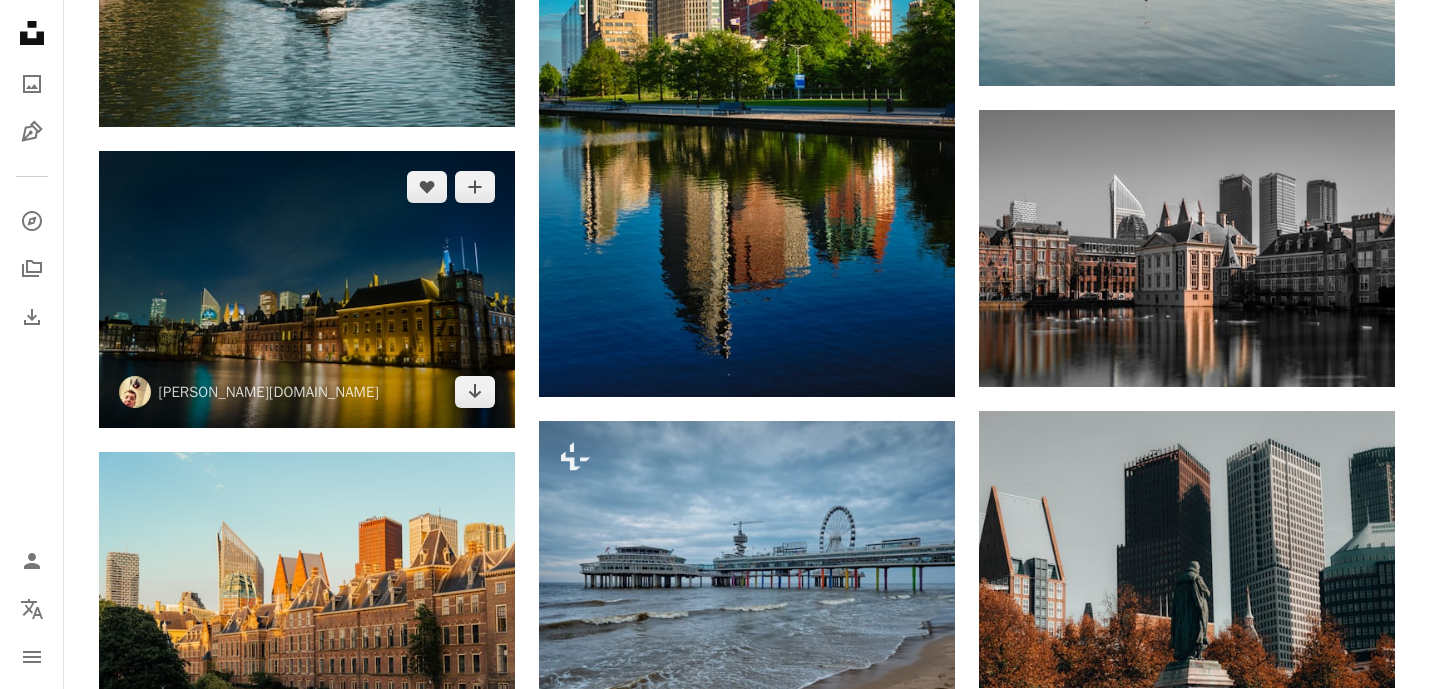 click at bounding box center (307, 289) 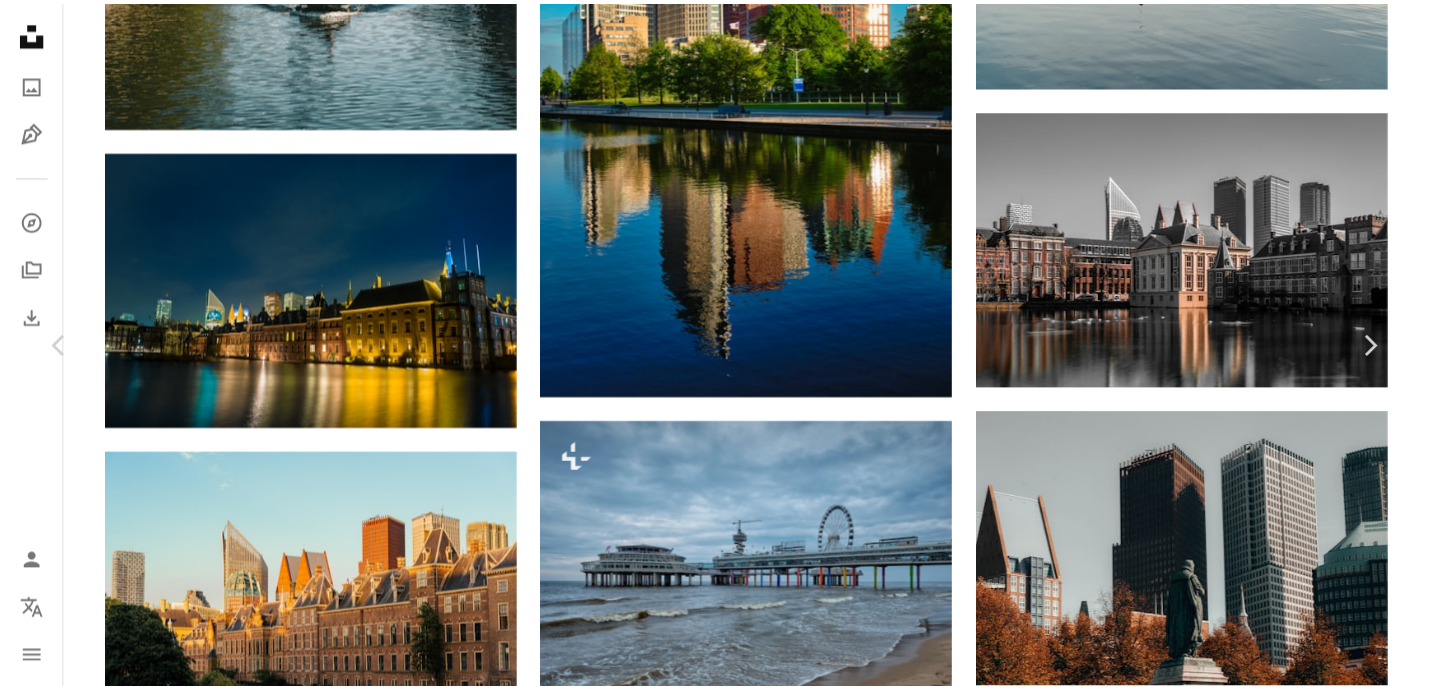 scroll, scrollTop: 200, scrollLeft: 0, axis: vertical 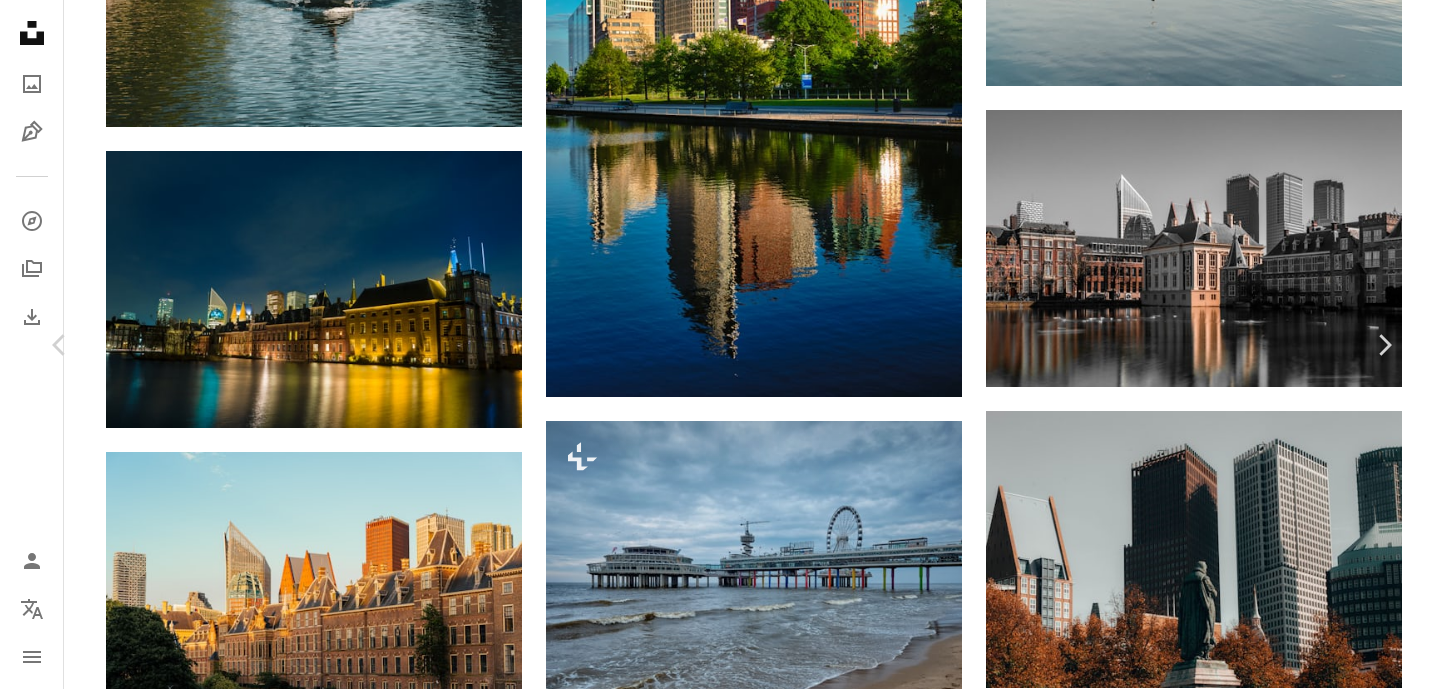 click on "An X shape Chevron left Chevron right [PERSON_NAME][DOMAIN_NAME] ruddymedia A heart A plus sign Download free Chevron down Zoom in Views 181,969 Downloads 1,984 A forward-right arrow Share Info icon Info More Actions A map marker Binnenhof, [GEOGRAPHIC_DATA], [GEOGRAPHIC_DATA] Calendar outlined Published on  [DATE] Camera SONY, [GEOGRAPHIC_DATA]-6500 Safety Free to use under the  Unsplash License dark architecture night reflection netherlands government long exposure the hague [GEOGRAPHIC_DATA] [GEOGRAPHIC_DATA][PERSON_NAME] binnenhof niederlande building city urban office building town tower downtown parliament Public domain images Browse premium related images on iStock  |  Save 20% with code UNSPLASH20 View more on iStock  ↗ Related images A heart A plus sign [PERSON_NAME] Arrow pointing down Plus sign for Unsplash+ A heart A plus sign Getty Images For  Unsplash+ A lock Download A heart A plus sign [PERSON_NAME] Available for hire A checkmark inside of a circle Arrow pointing down A heart A plus sign [PERSON_NAME] Arrow pointing down A heart A plus sign For" at bounding box center (722, 2911) 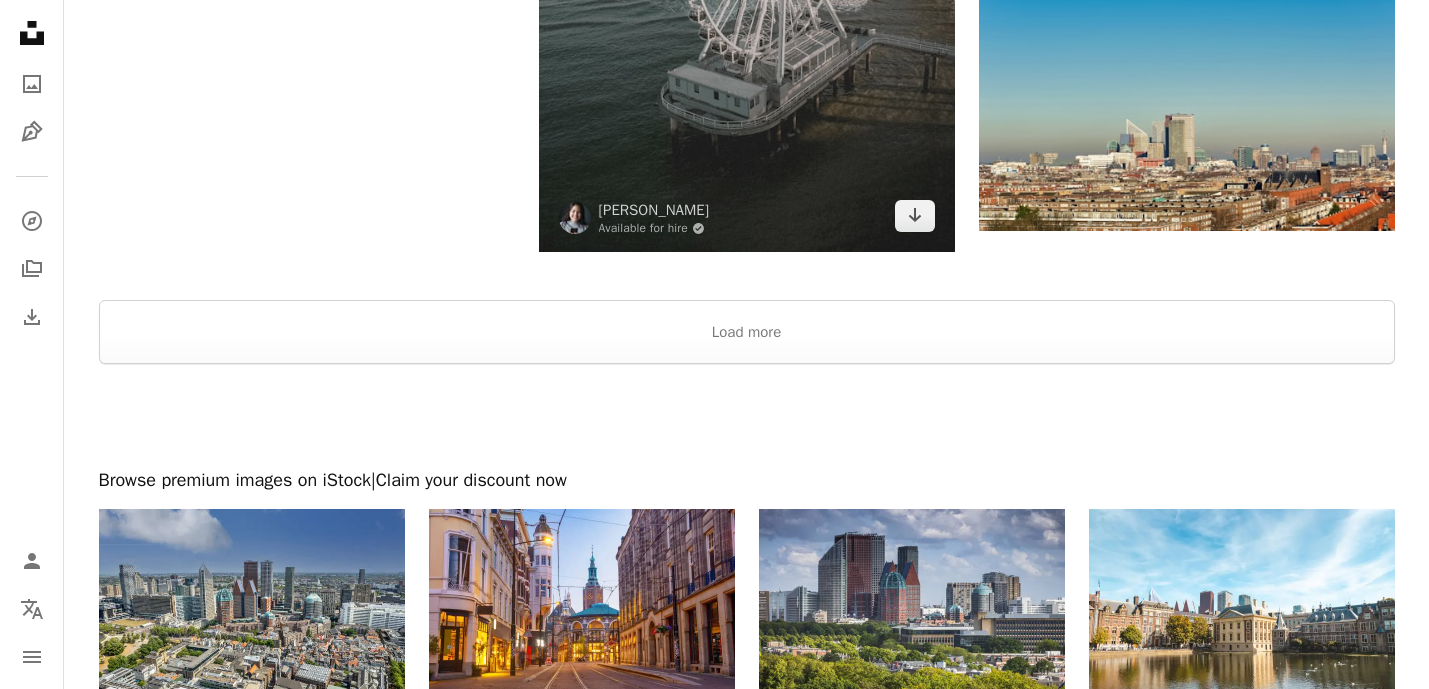 scroll, scrollTop: 3000, scrollLeft: 0, axis: vertical 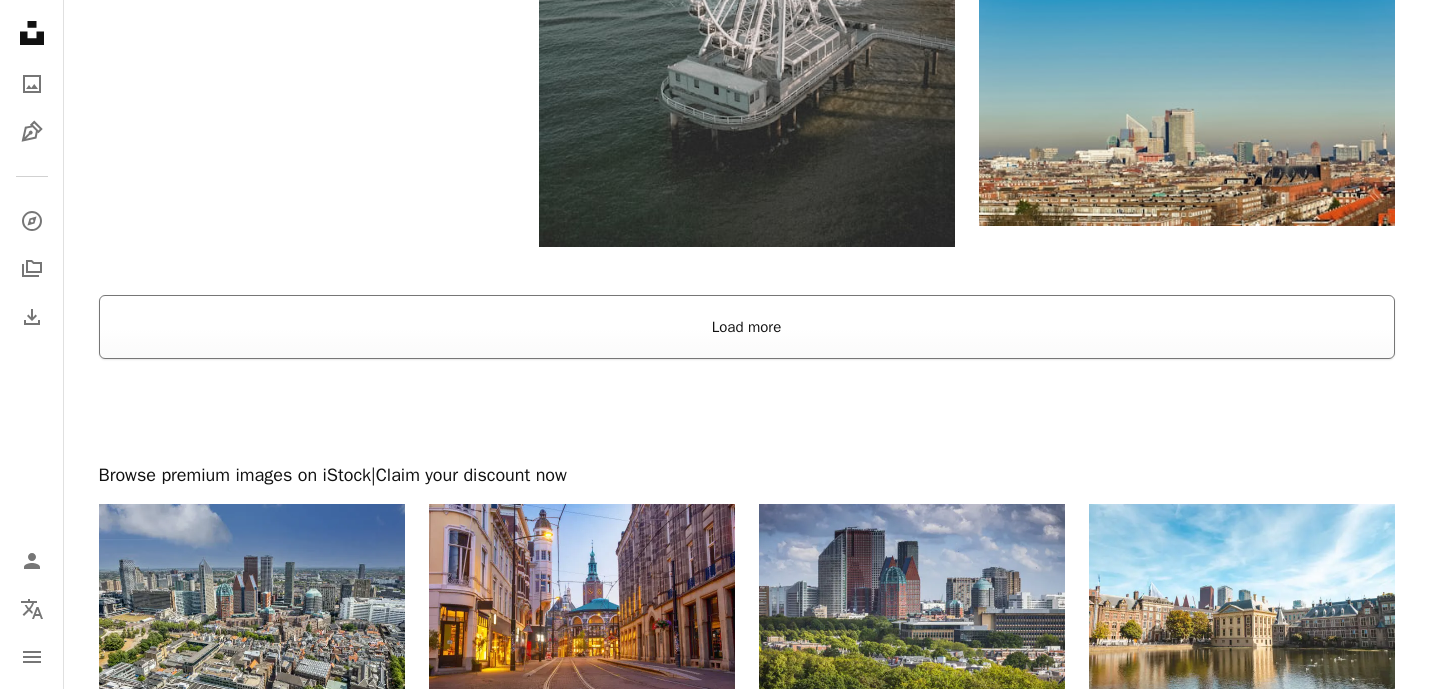 click on "Load more" at bounding box center [747, 327] 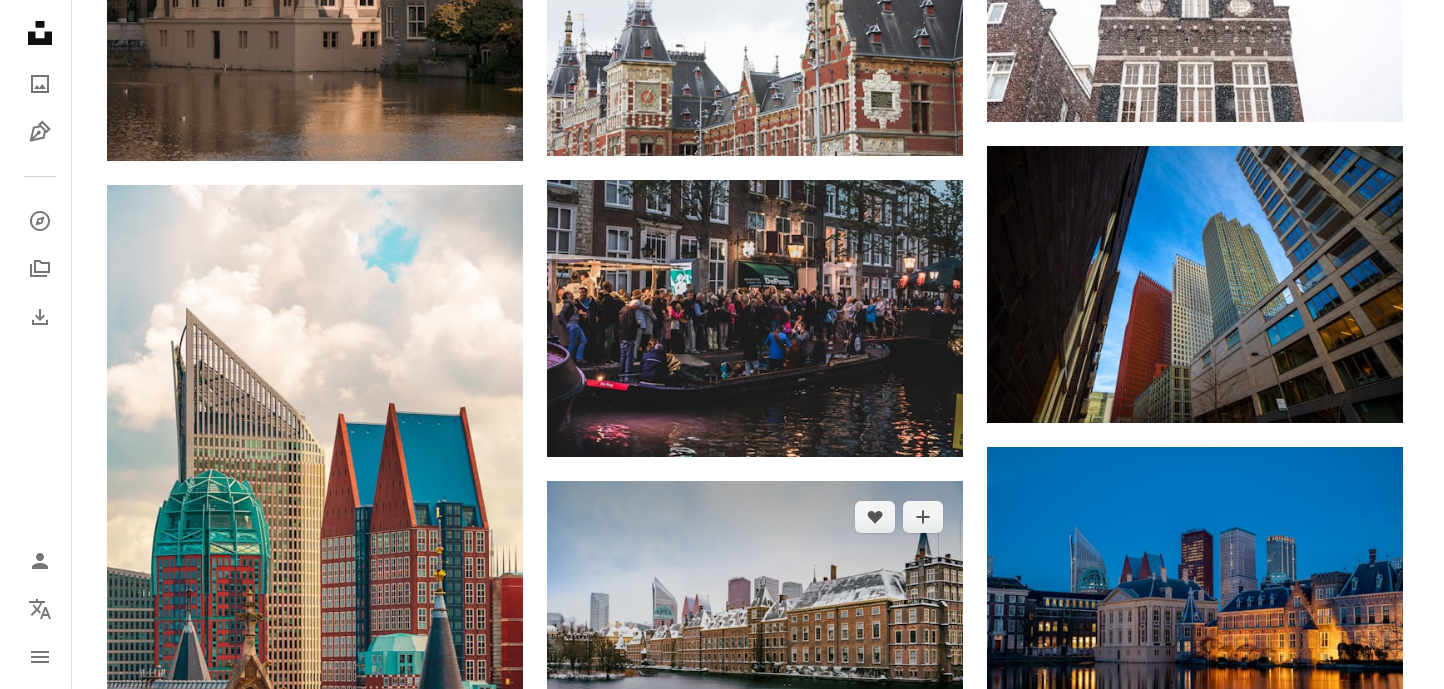 scroll, scrollTop: 5700, scrollLeft: 0, axis: vertical 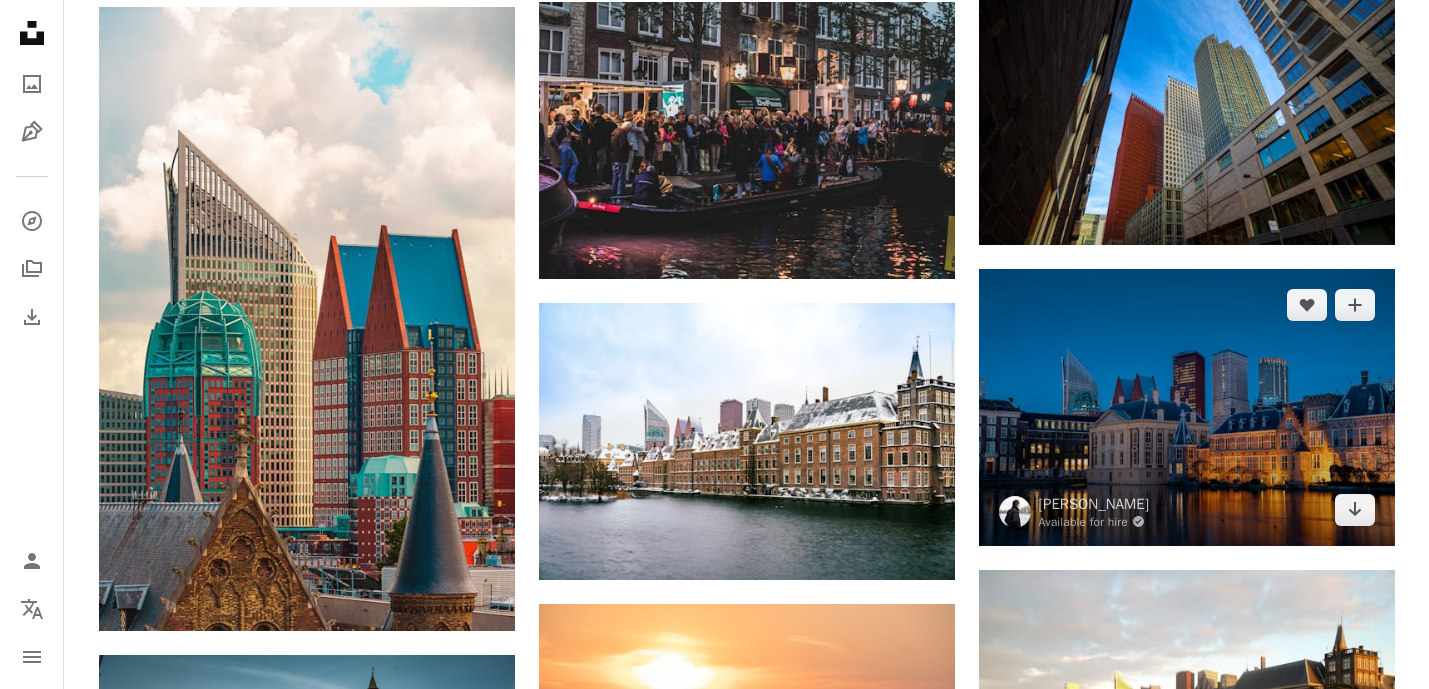 click at bounding box center [1187, 407] 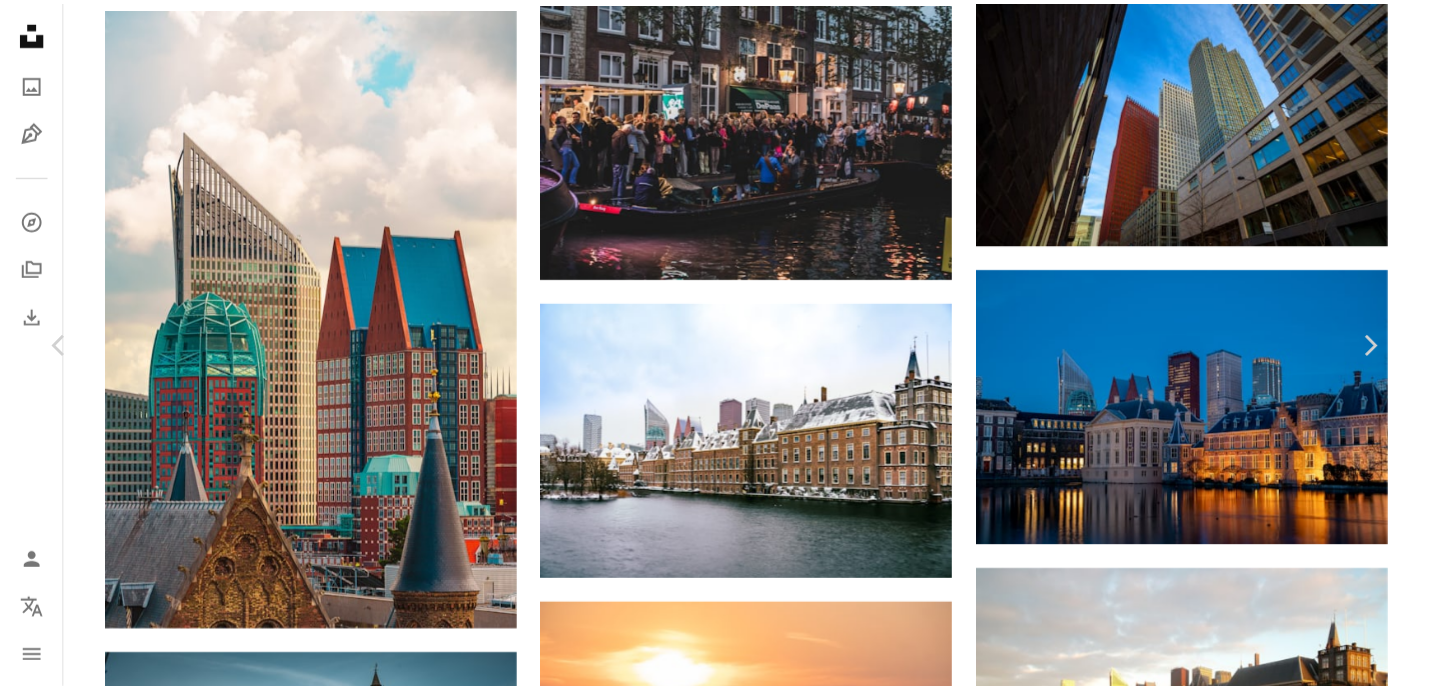 scroll, scrollTop: 0, scrollLeft: 0, axis: both 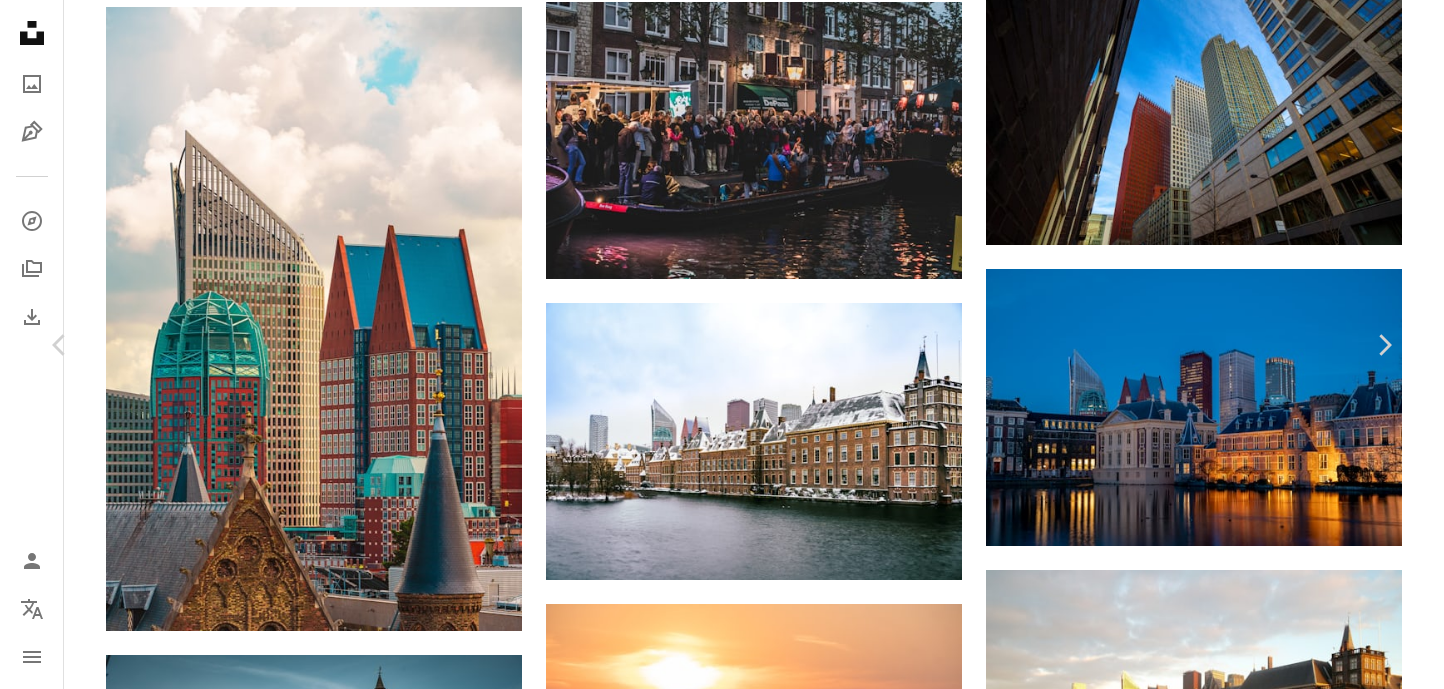 click on "Download free" at bounding box center (1199, 3483) 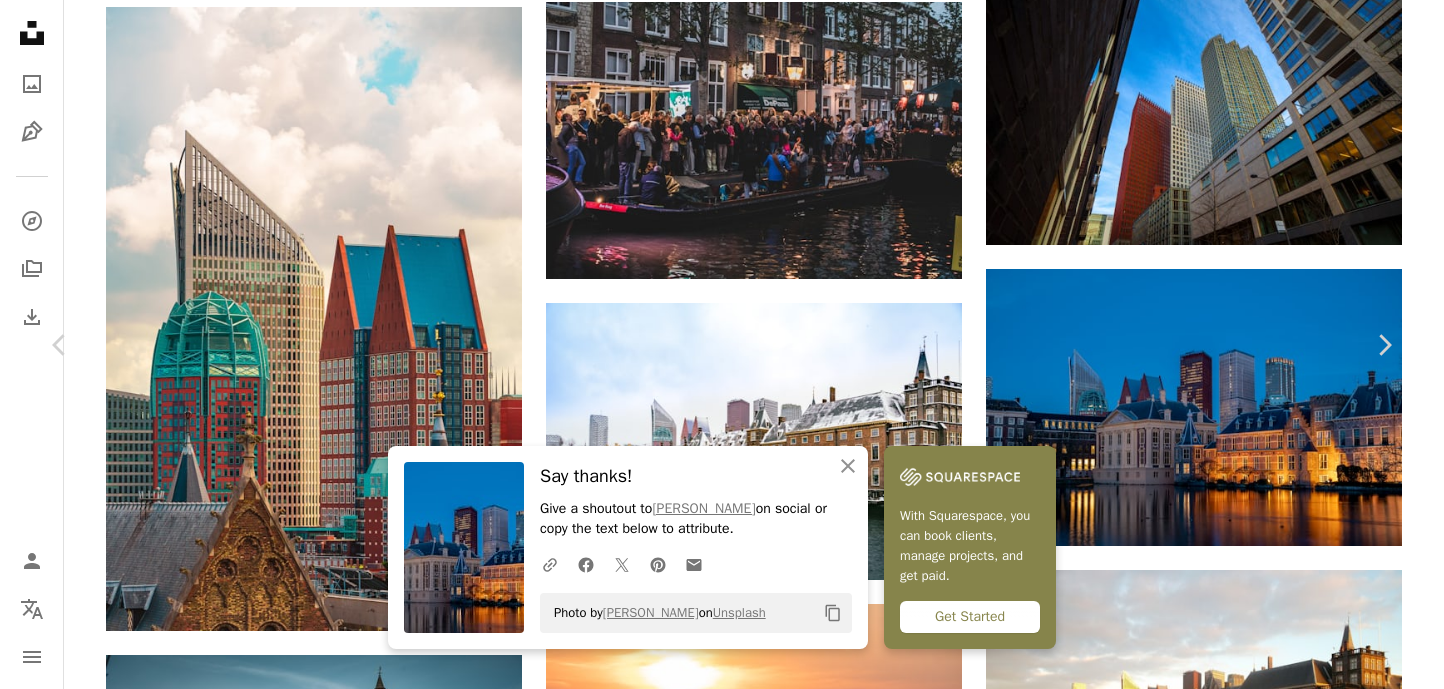 click on "An X shape" at bounding box center [20, 20] 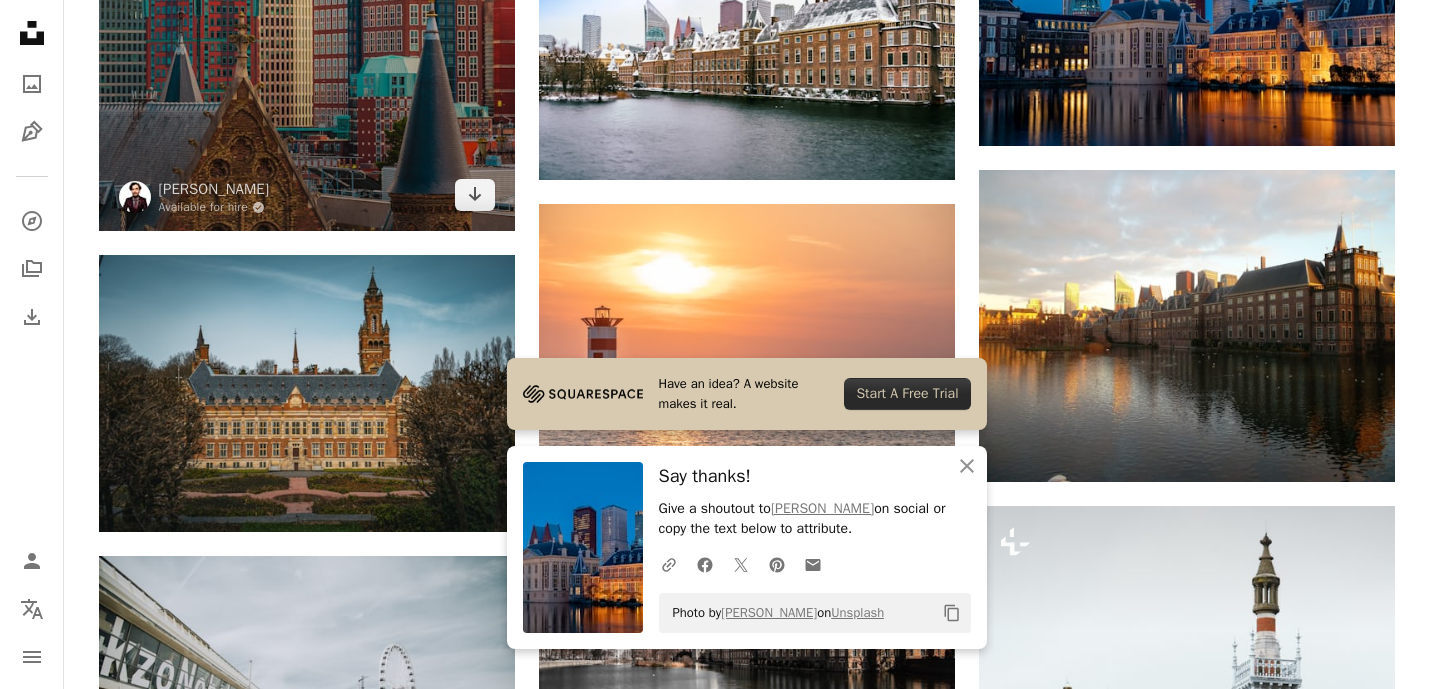 scroll, scrollTop: 6300, scrollLeft: 0, axis: vertical 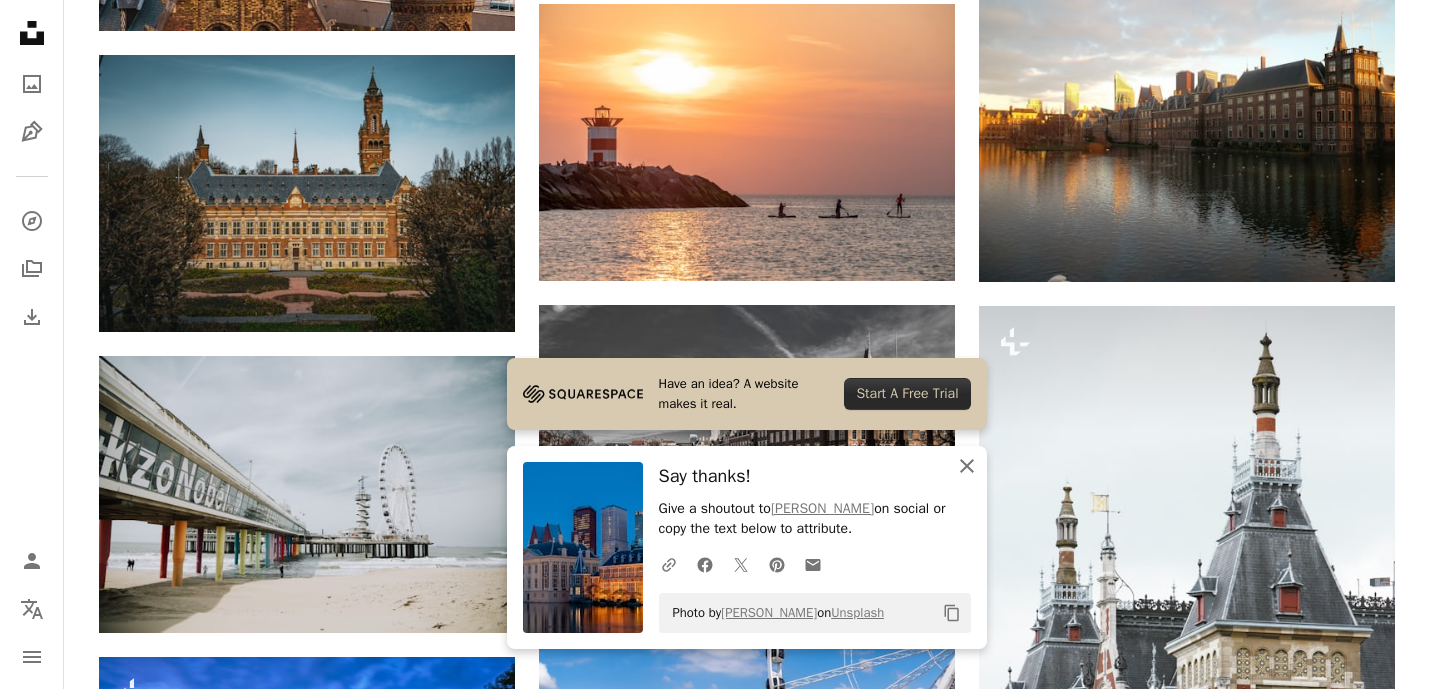 click 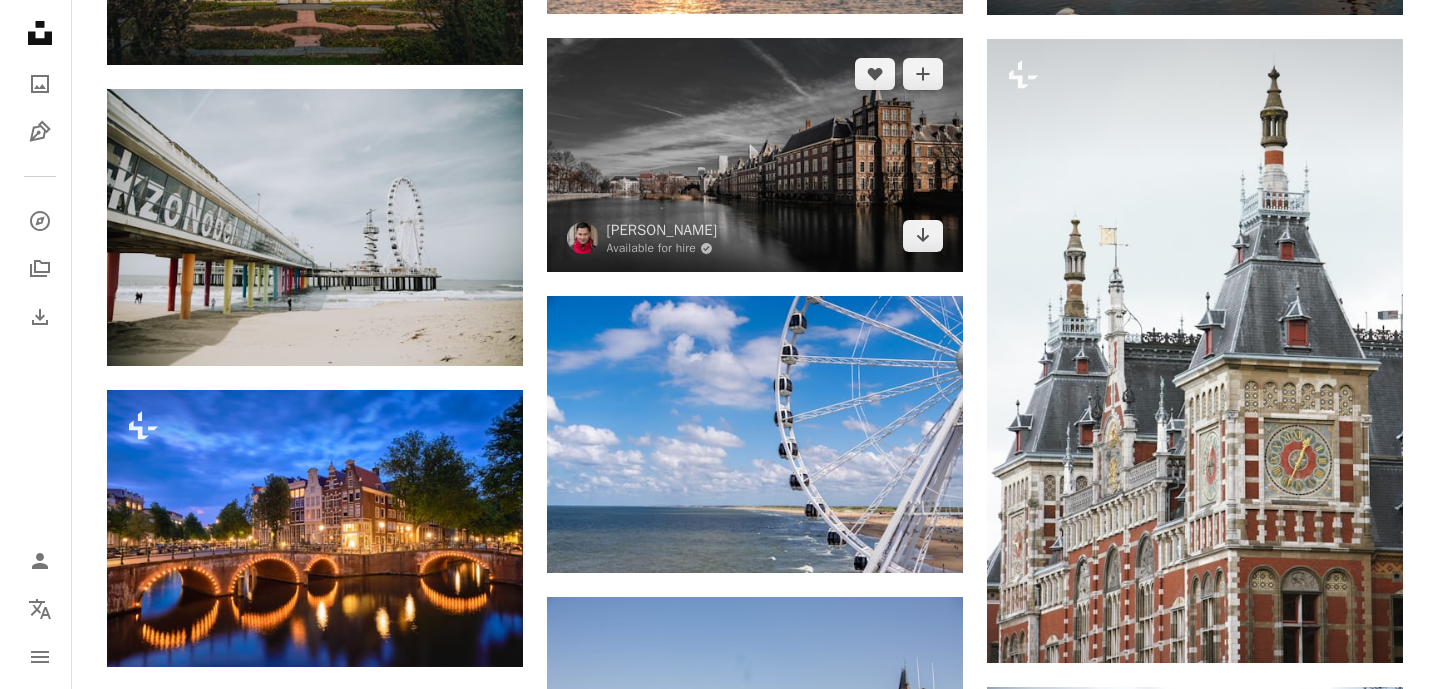 scroll, scrollTop: 6400, scrollLeft: 0, axis: vertical 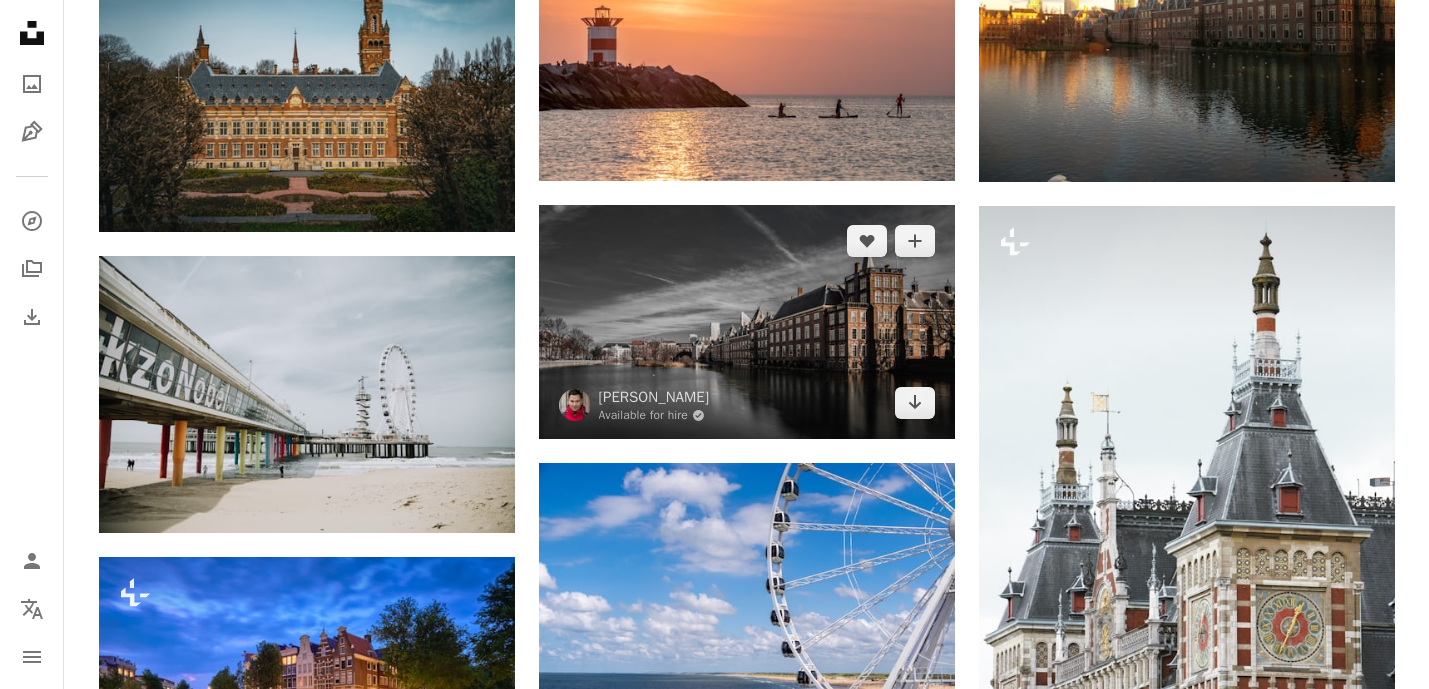click at bounding box center (747, 322) 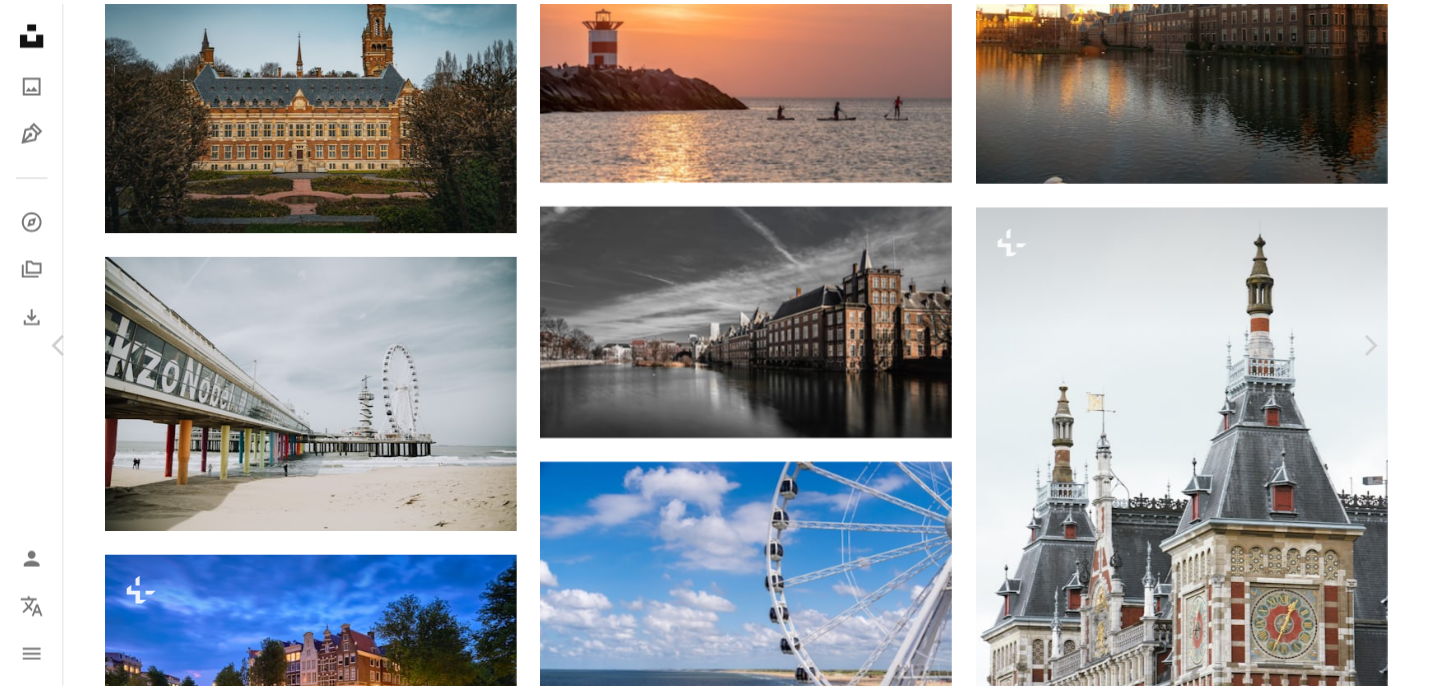 scroll, scrollTop: 0, scrollLeft: 0, axis: both 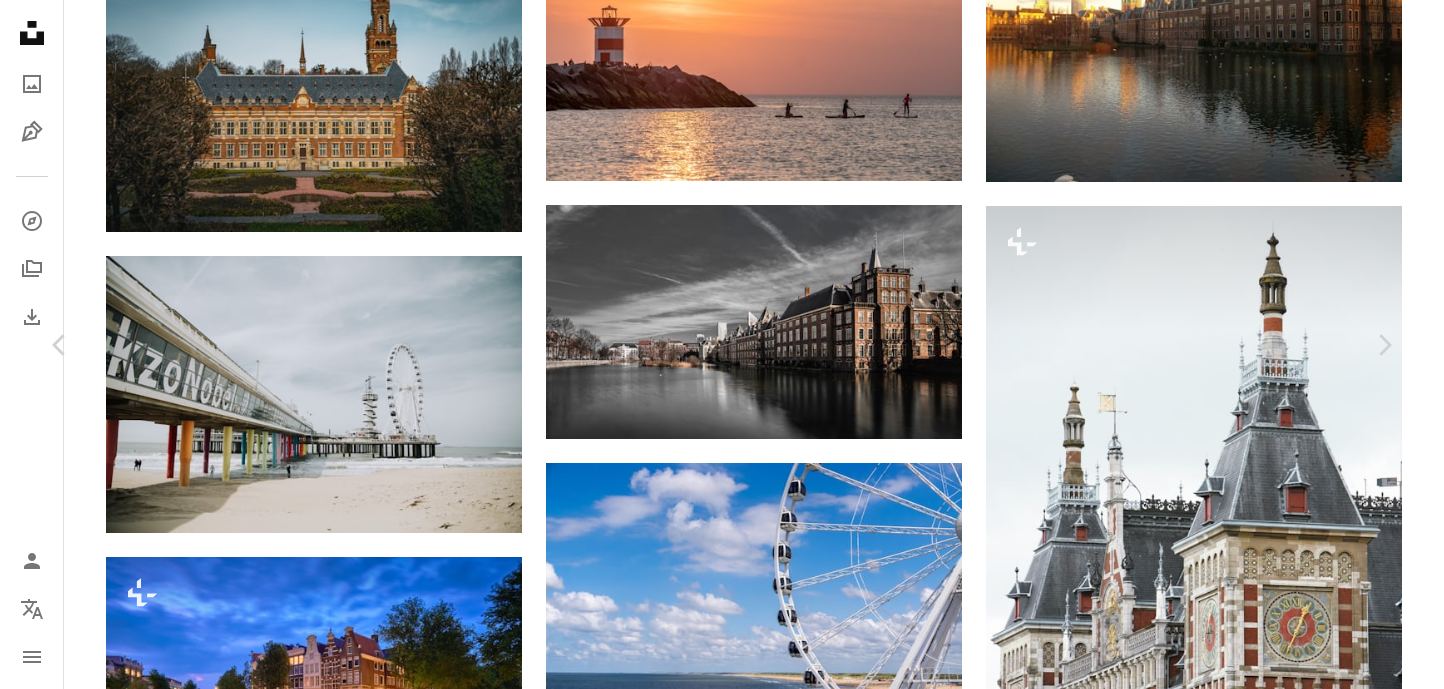 click on "An X shape Chevron left Chevron right [PERSON_NAME] Available for hire A checkmark inside of a circle A heart A plus sign Download free Chevron down Zoom in Views 251,378 Downloads 3,215 A forward-right arrow Share Info icon Info More Actions A map marker Binnenhof, [GEOGRAPHIC_DATA][PERSON_NAME], [GEOGRAPHIC_DATA] Calendar outlined Published on  [DATE] Camera SONY, ILCE-6000 Safety Free to use under the  Unsplash License netherlands Historical Photos & Images reflections [GEOGRAPHIC_DATA] [GEOGRAPHIC_DATA][PERSON_NAME] historic refelction binnenhof building city architecture grey urban castle office building outdoors town tower downtown high rise Public domain images Browse premium related images on iStock  |  Save 20% with code UNSPLASH20 View more on iStock  ↗ Related images A heart A plus sign Aliaksei Antropau Available for hire A checkmark inside of a circle Arrow pointing down A heart A plus sign [PERSON_NAME] Available for hire A checkmark inside of a circle Arrow pointing down A heart A plus sign [PERSON_NAME] Arrow pointing down A heart For" at bounding box center [722, 5895] 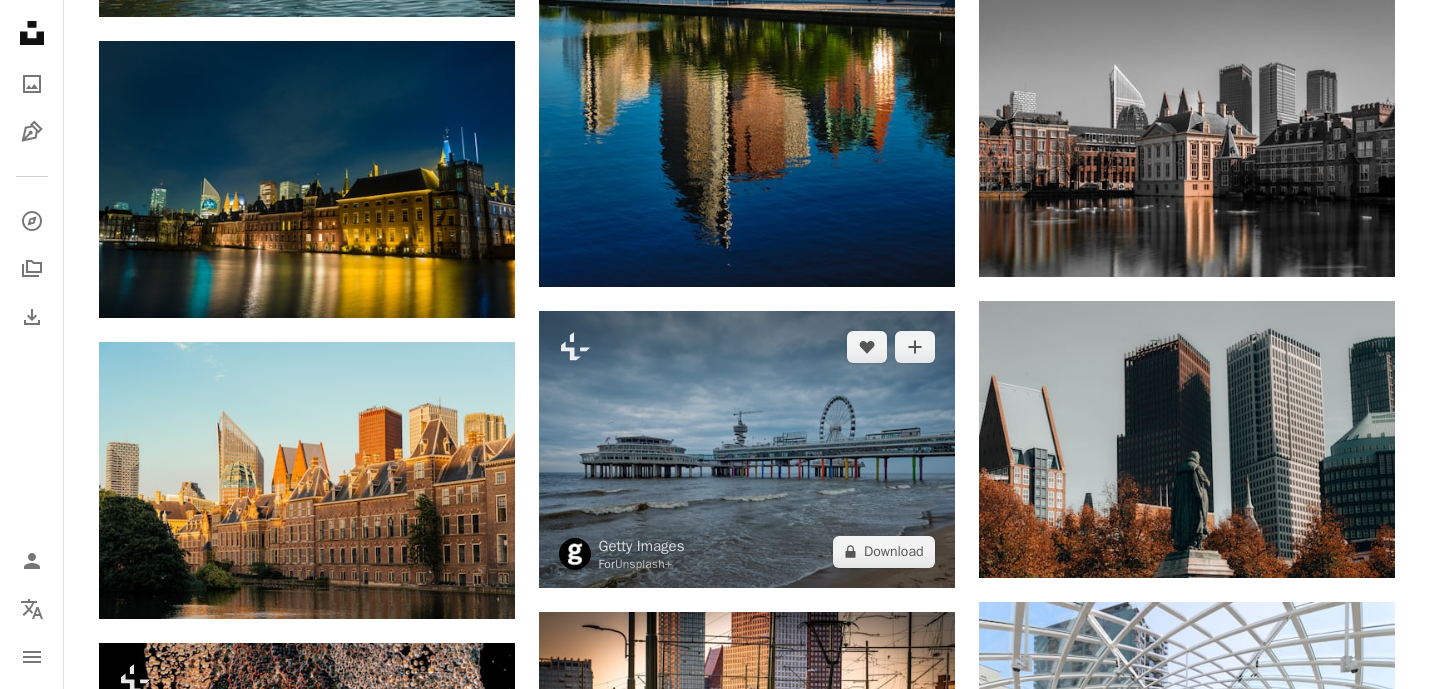 scroll, scrollTop: 1600, scrollLeft: 0, axis: vertical 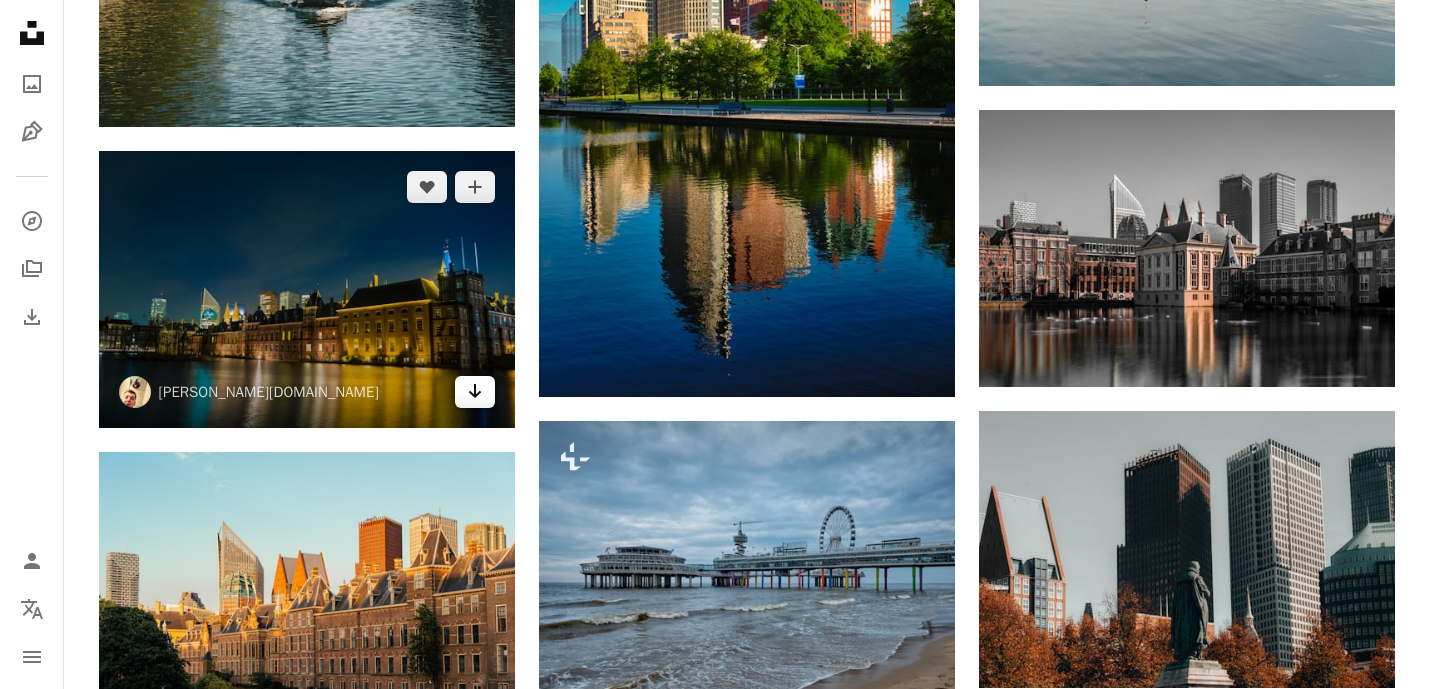 click on "Arrow pointing down" at bounding box center [475, 392] 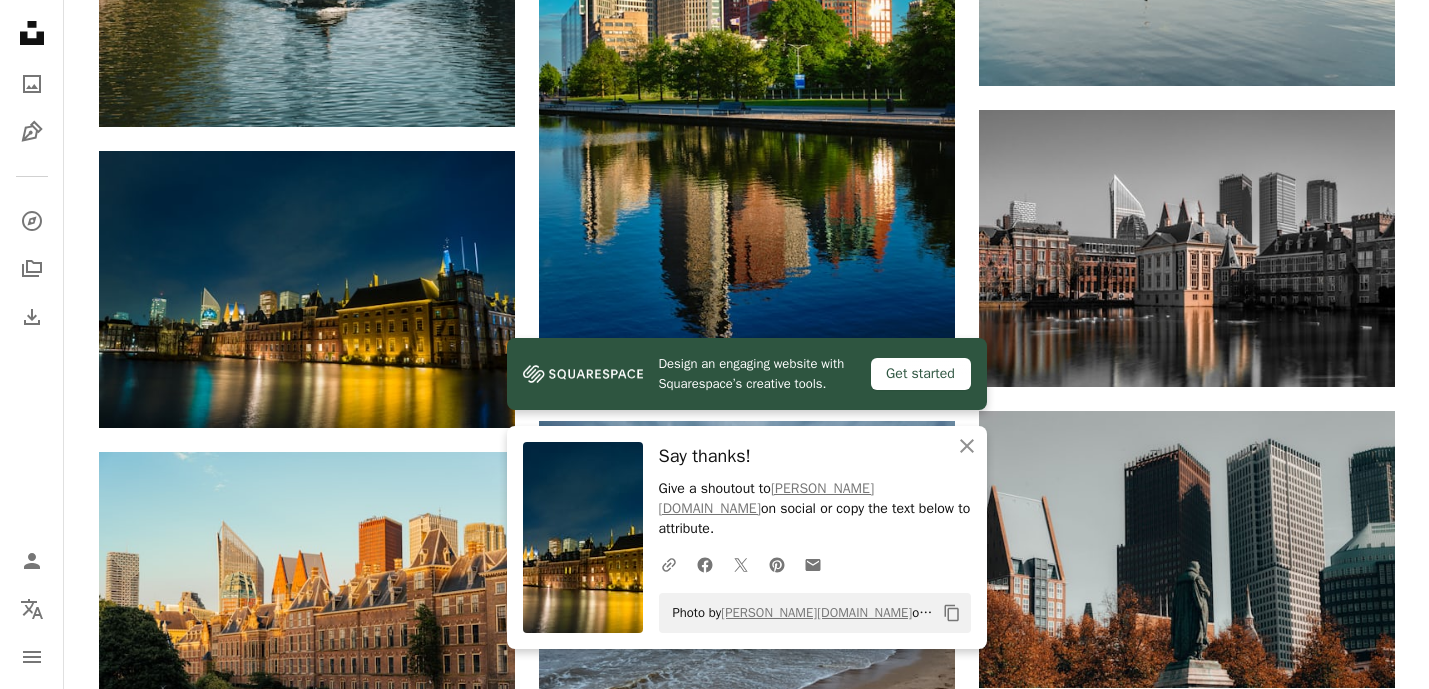 click on "Plus sign for Unsplash+ A heart A plus sign Getty Images For  Unsplash+ A lock Download Plus sign for Unsplash+ A heart A plus sign Getty Images For  Unsplash+ A lock Download A heart A plus sign [PERSON_NAME] Available for hire A checkmark inside of a circle Arrow pointing down A heart A plus sign [PERSON_NAME][DOMAIN_NAME] Arrow pointing down A heart A plus sign [PERSON_NAME] Available for hire A checkmark inside of a circle Arrow pointing down Plus sign for Unsplash+ A heart A plus sign [PERSON_NAME] For  Unsplash+ A lock Download A heart A plus sign [PERSON_NAME] Arrow pointing down A heart A plus sign flickch Available for hire A checkmark inside of a circle Arrow pointing down A heart A plus sign [PERSON_NAME] Available for hire A checkmark inside of a circle Arrow pointing down A heart A plus sign [PERSON_NAME] Arrow pointing down –– ––– –––  –– ––– –  ––– –––  ––––  –   – –– –––  – – ––– –– –– –––– –– Learn More A heart" at bounding box center (747, 6155) 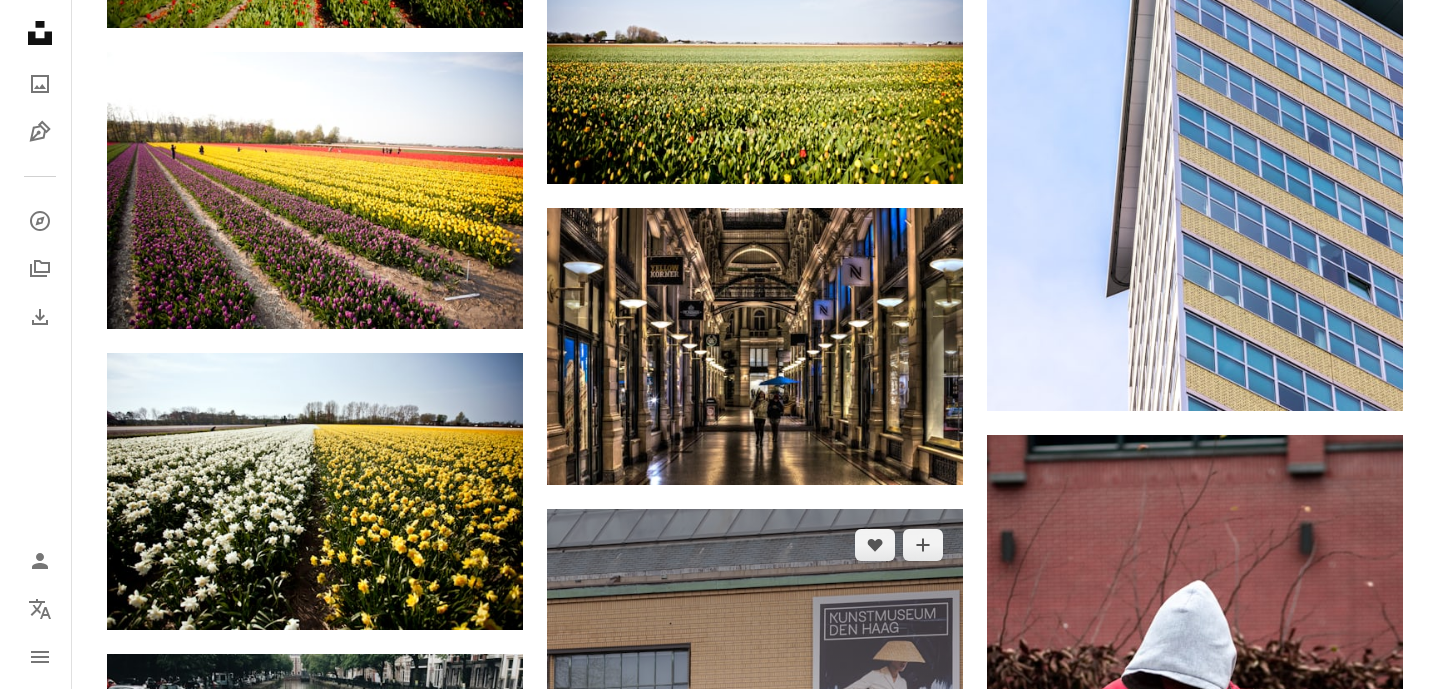 scroll, scrollTop: 14600, scrollLeft: 0, axis: vertical 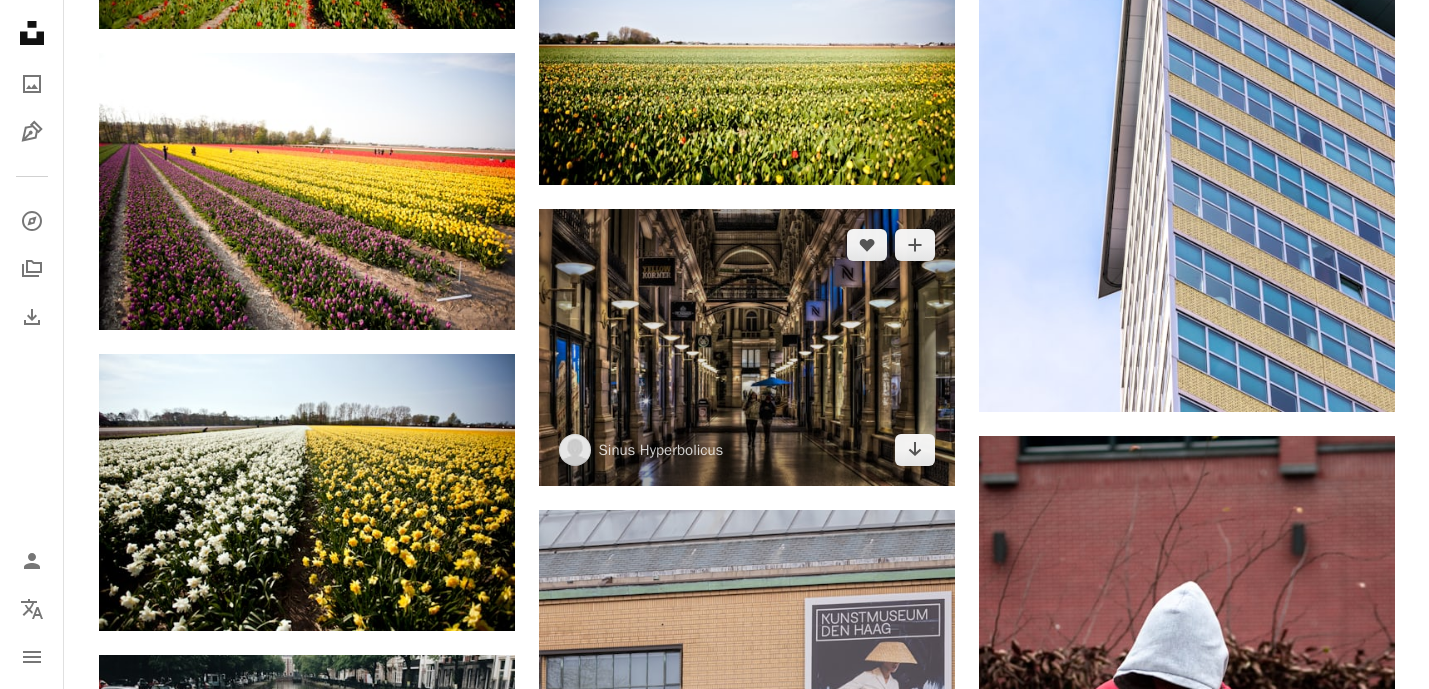 click at bounding box center [747, 347] 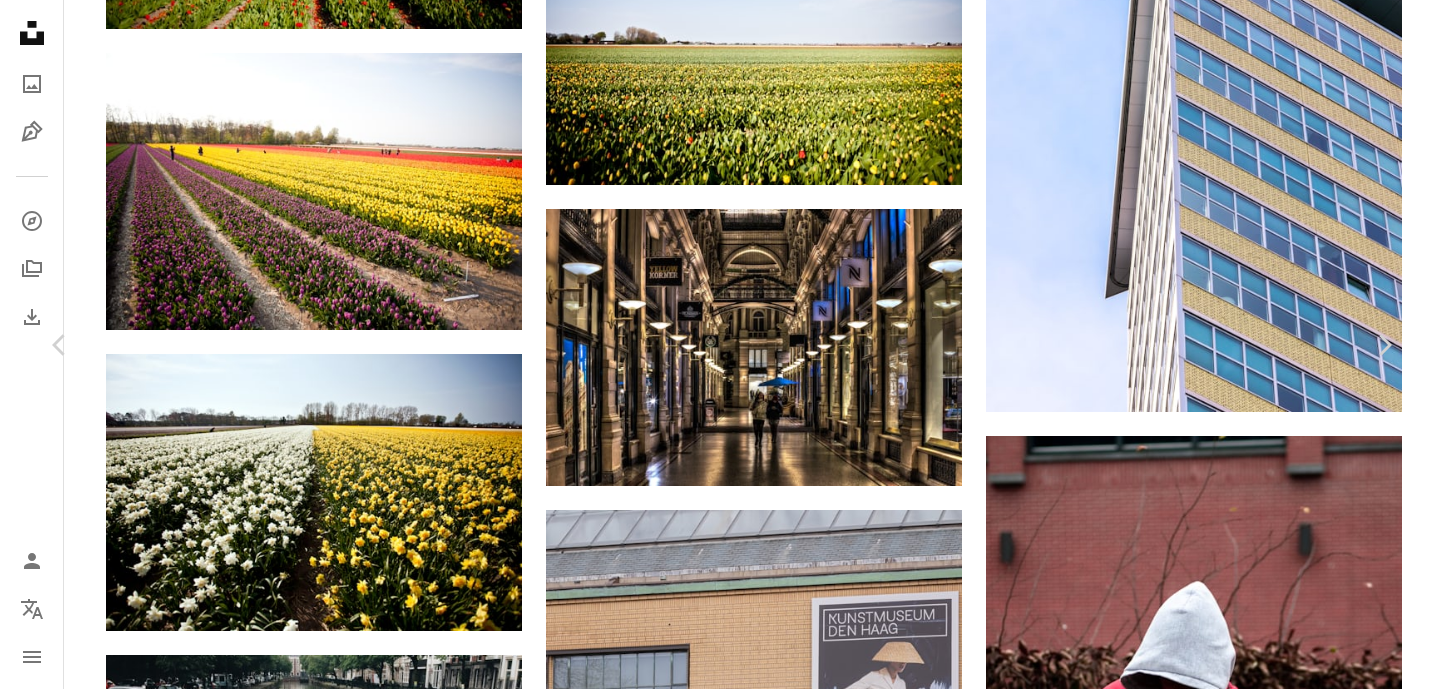 scroll, scrollTop: 300, scrollLeft: 0, axis: vertical 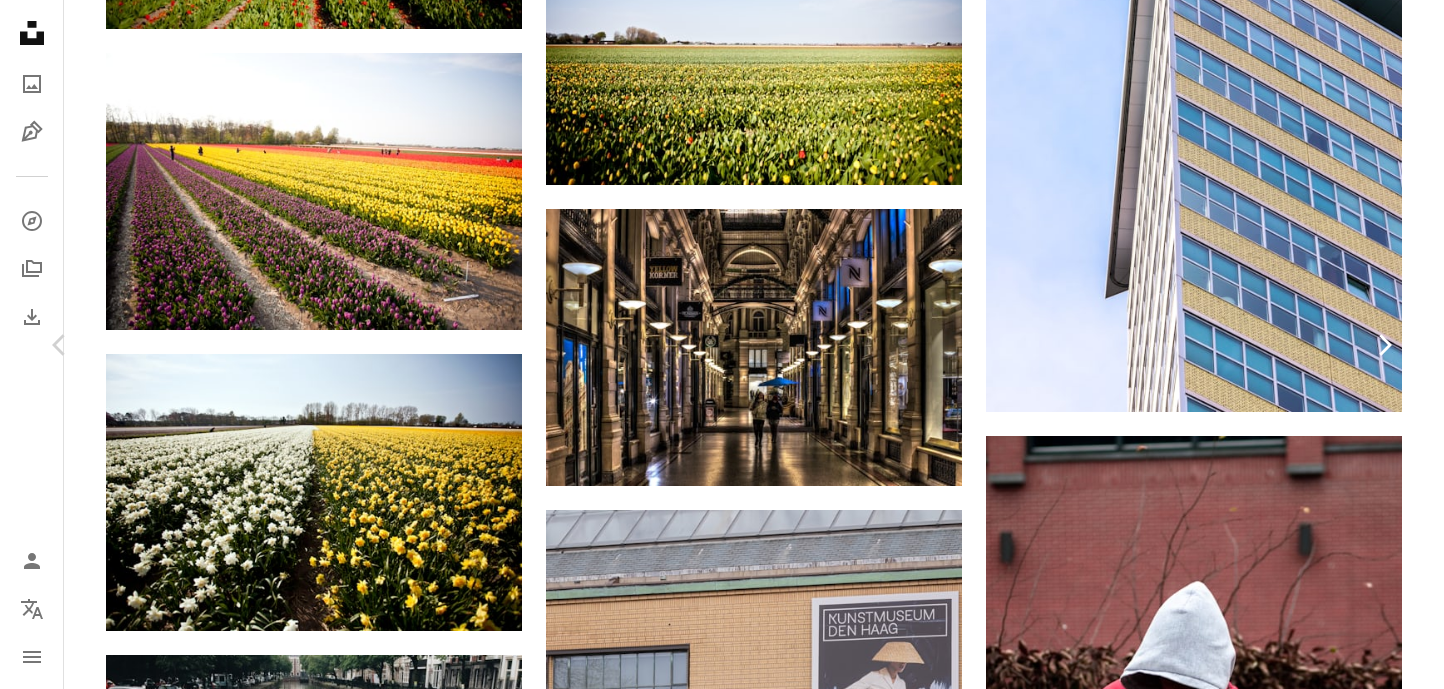 click on "Chevron right" at bounding box center [1384, 345] 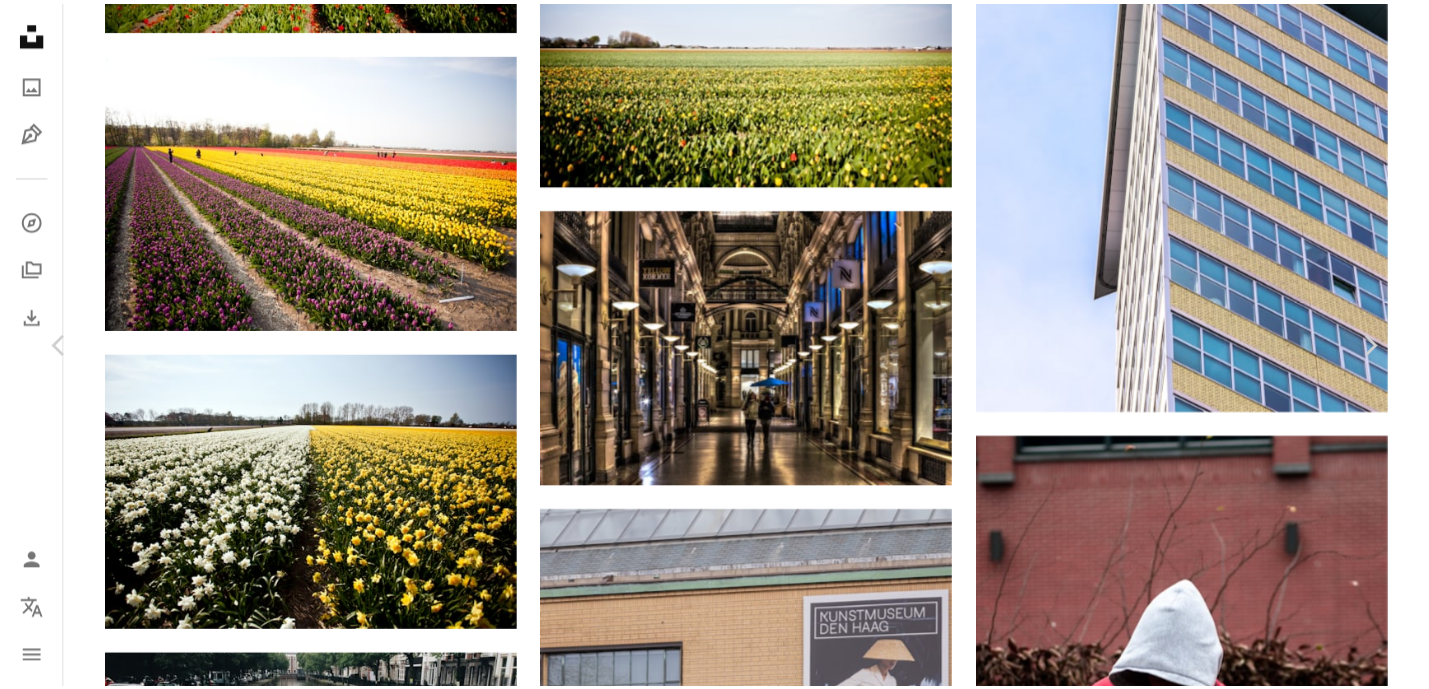 scroll, scrollTop: 100, scrollLeft: 0, axis: vertical 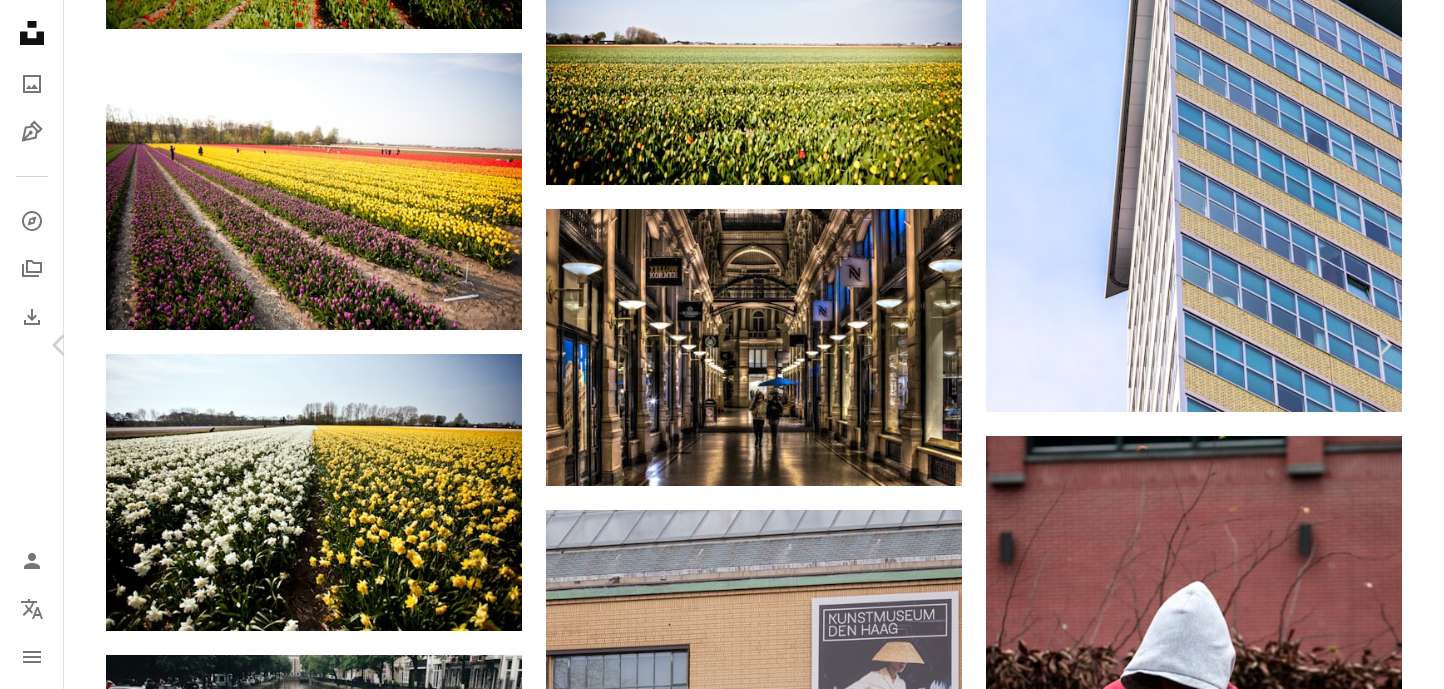 click on "An X shape" at bounding box center (20, 20) 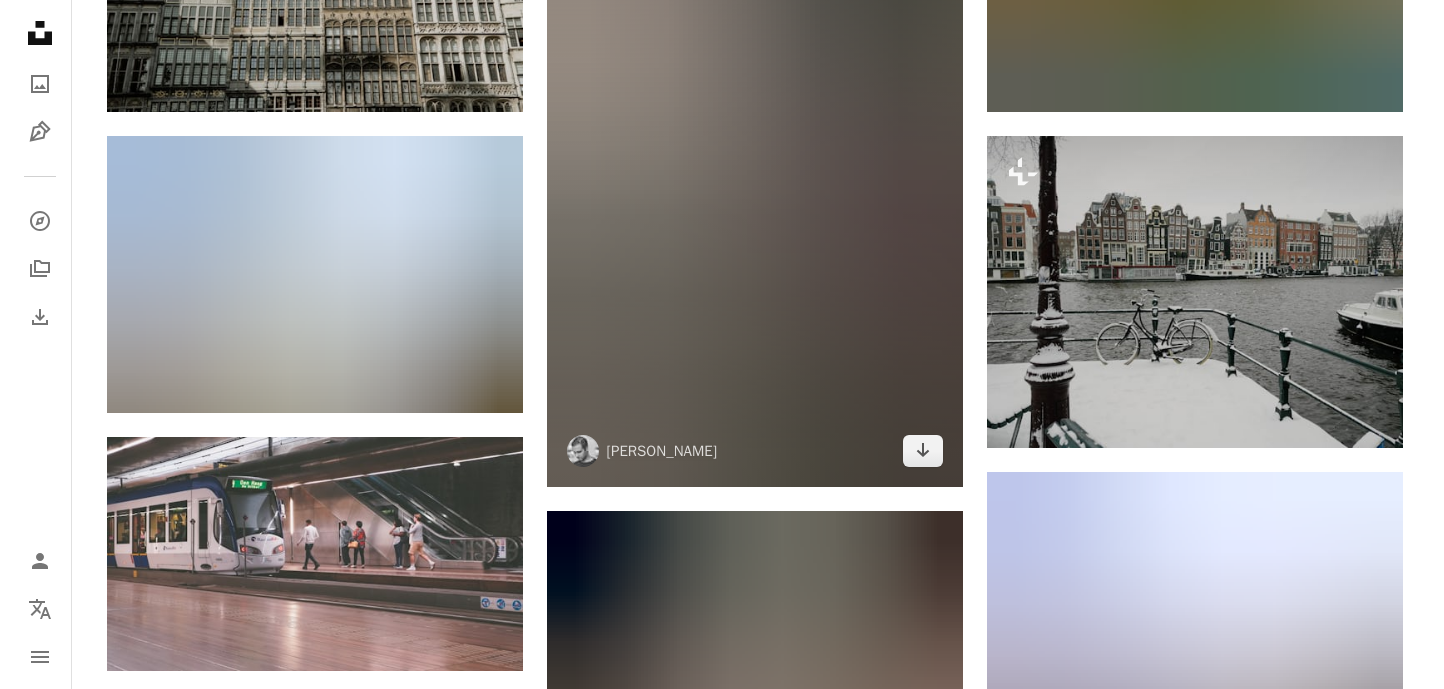 scroll, scrollTop: 16200, scrollLeft: 0, axis: vertical 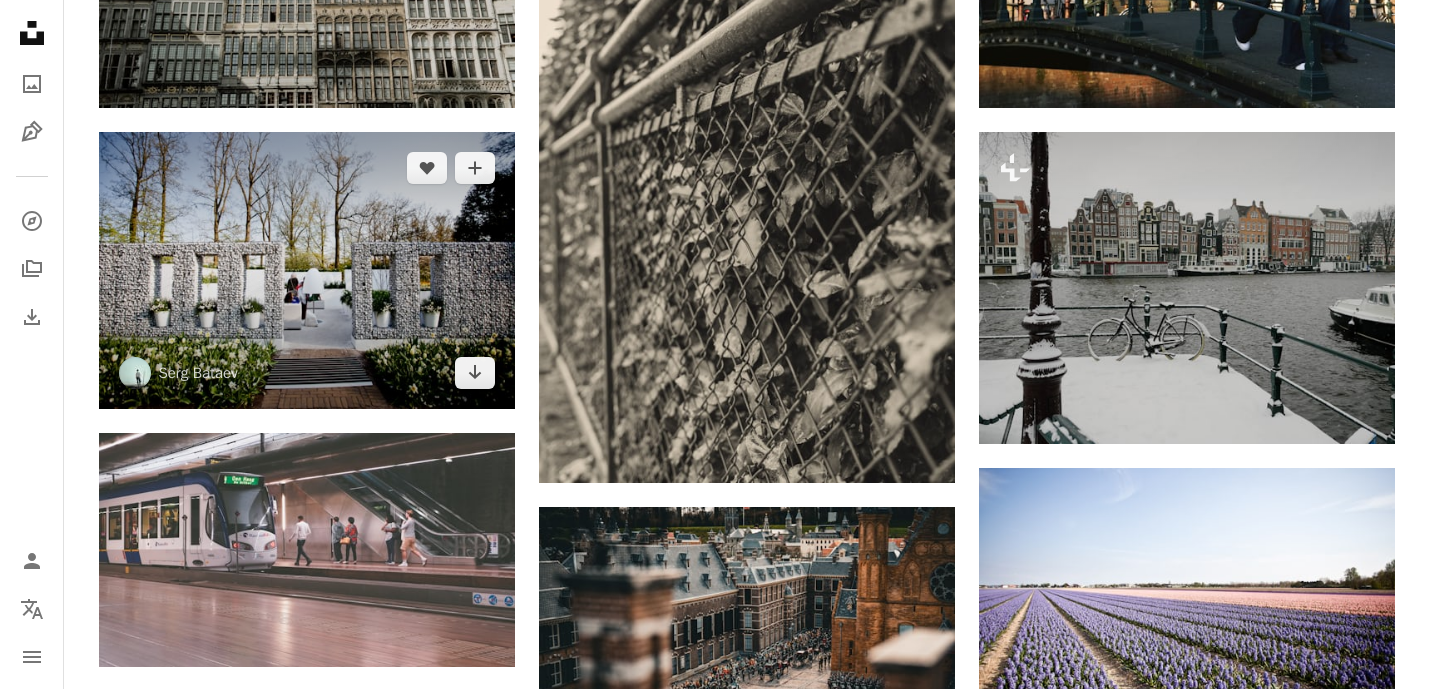 click at bounding box center (307, 270) 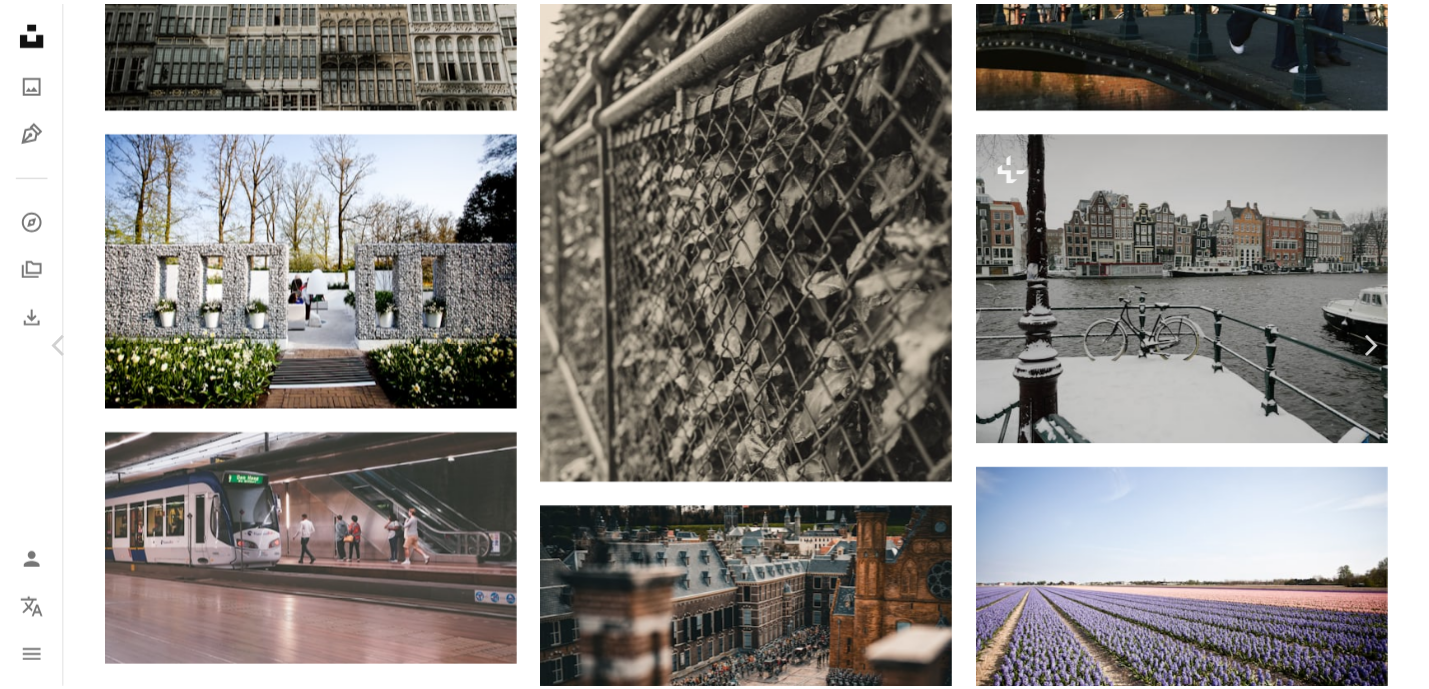 scroll, scrollTop: 200, scrollLeft: 0, axis: vertical 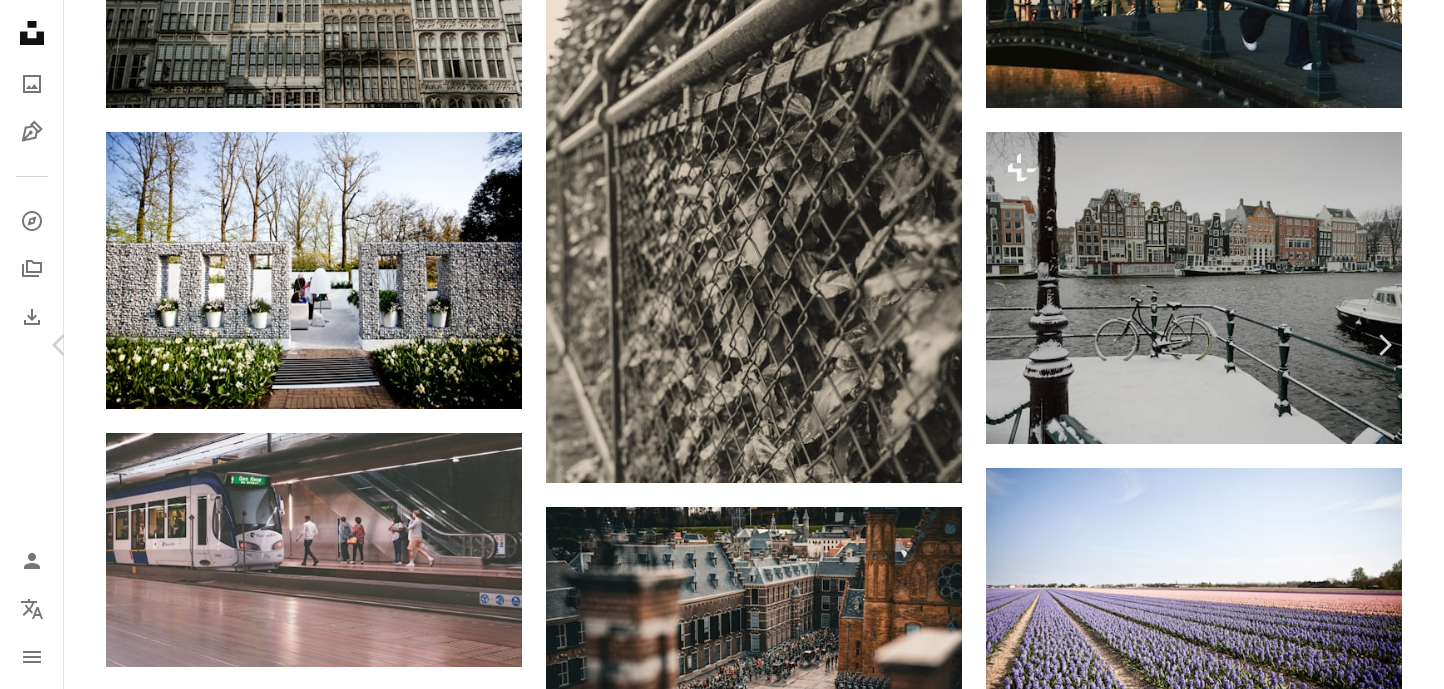 click on "An X shape Chevron left Chevron right Serg Bataev serg_bataev A heart A plus sign Download free Chevron down Zoom in Views 2,030 Downloads 22 A forward-right arrow Share Info icon Info More Actions A map marker Keukenhoflaan, Гаага, [GEOGRAPHIC_DATA] Calendar outlined Published on  [DATE] Safety Free to use under the  Unsplash License flower plant garden grey grass blossom outdoors vegetation patio Creative Commons images Browse premium related images on iStock  |  Save 20% with code UNSPLASH20 View more on iStock  ↗ Related images A heart A plus sign Nagniné Arrow pointing down A heart A plus sign Datingjungle Available for hire A checkmark inside of a circle Arrow pointing down Plus sign for Unsplash+ A heart A plus sign [PERSON_NAME] For  Unsplash+ A lock Download A heart A plus sign [PERSON_NAME] Arrow pointing down A heart A plus sign [PERSON_NAME] Arrow pointing down Plus sign for Unsplash+ A heart A plus sign [PERSON_NAME] For  Unsplash+ A lock Download A heart A plus sign [PERSON_NAME] Bosch" at bounding box center (722, 4018) 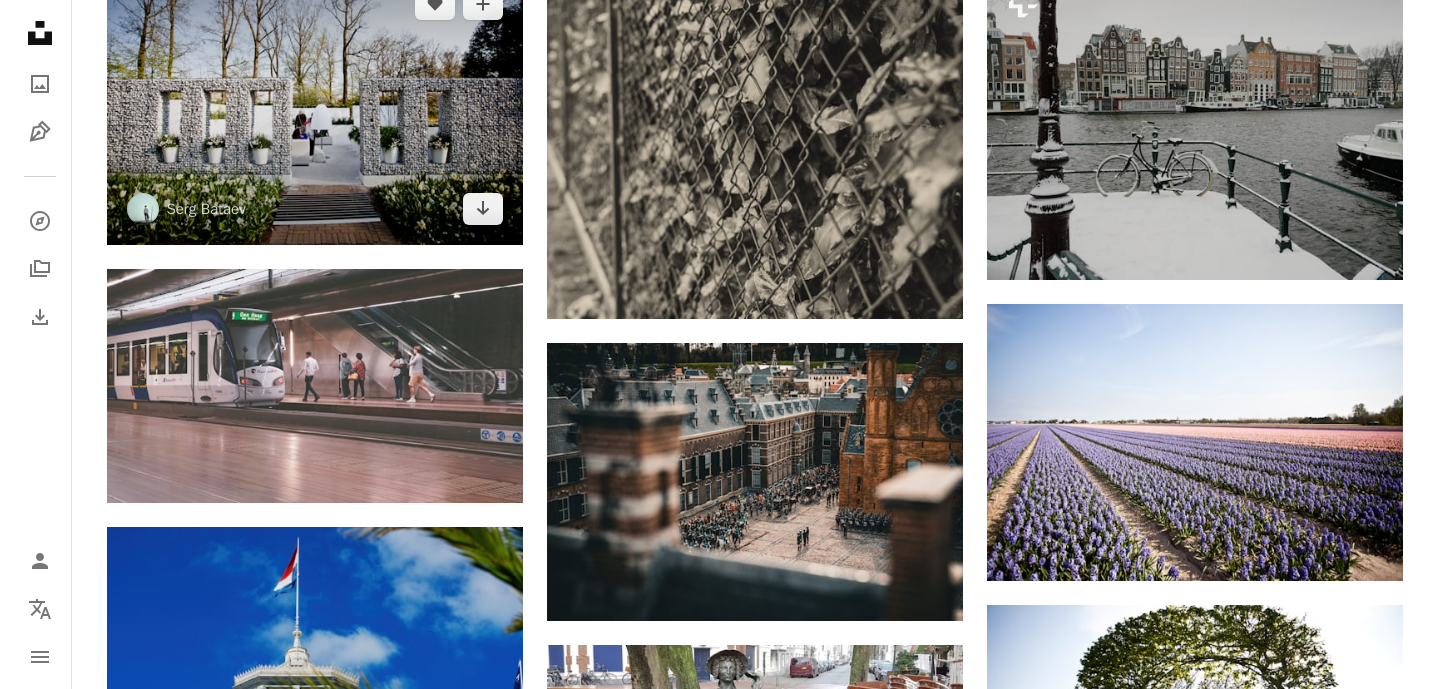 scroll, scrollTop: 16600, scrollLeft: 0, axis: vertical 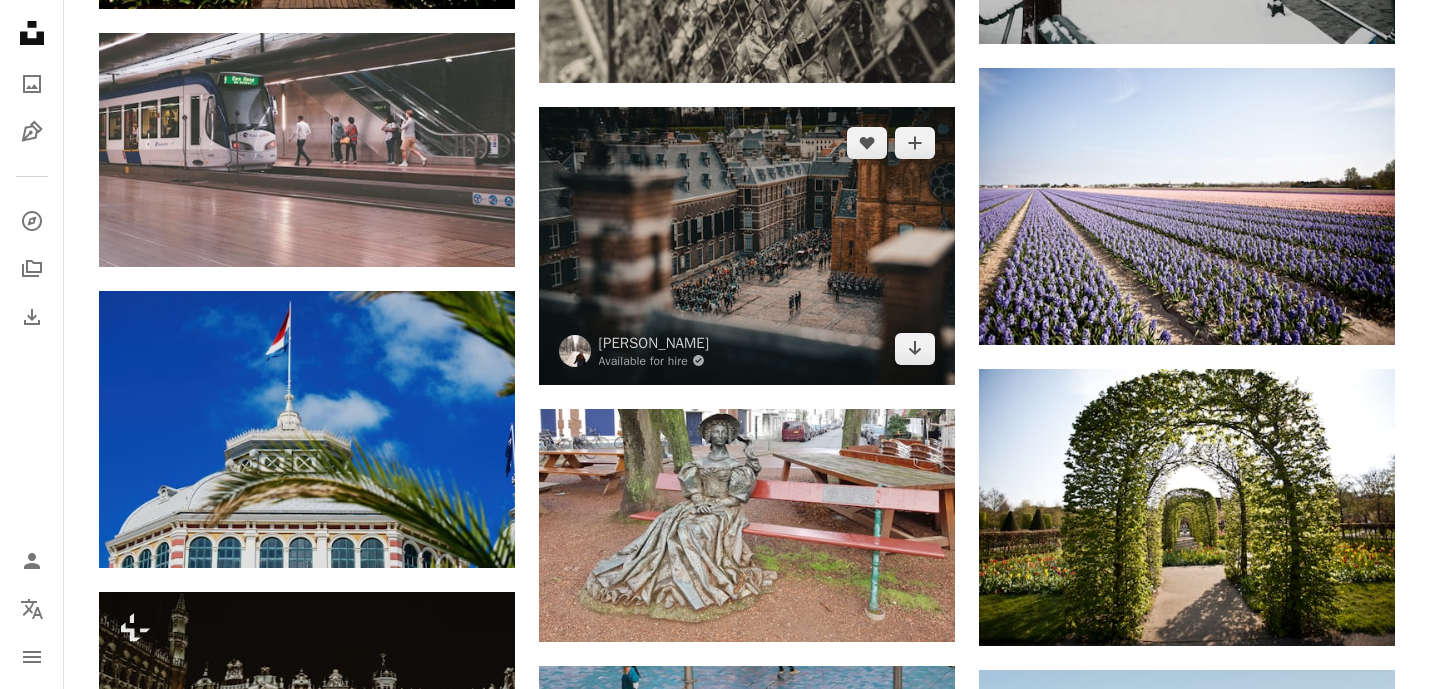 click at bounding box center [747, 245] 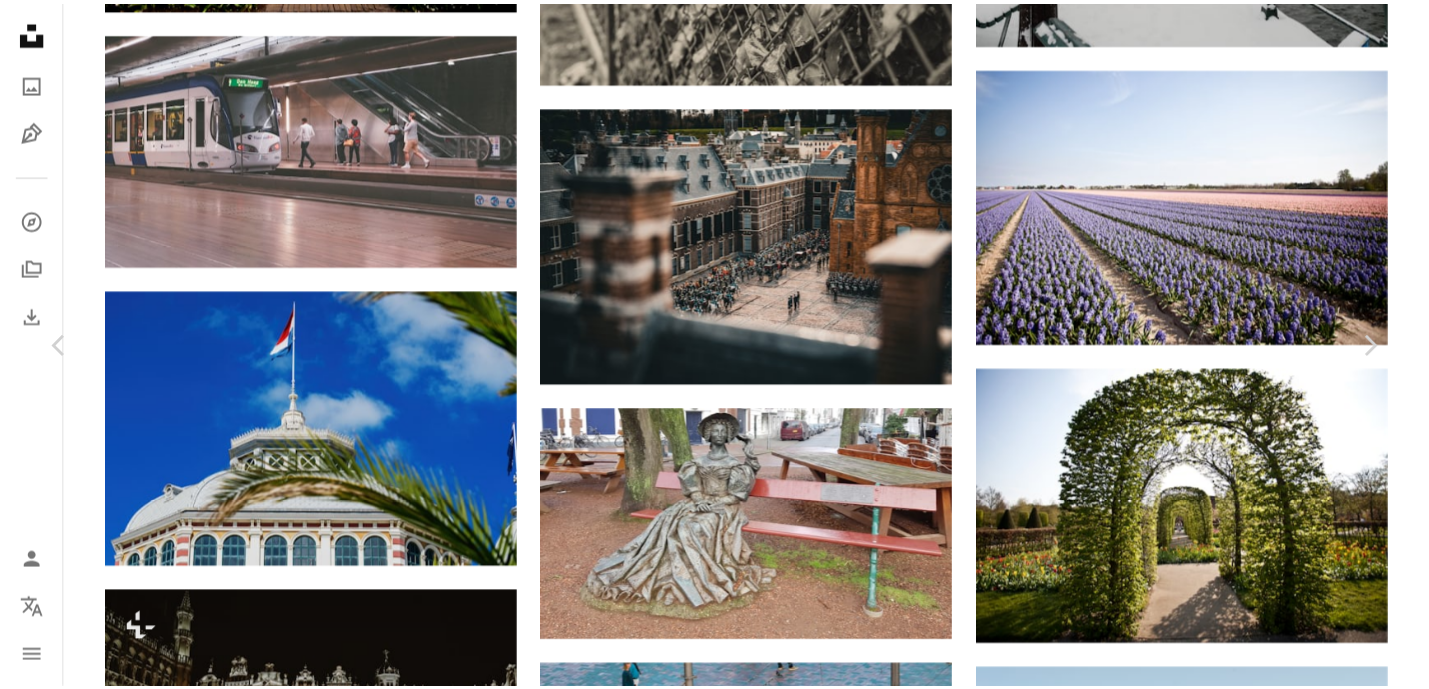 scroll, scrollTop: 200, scrollLeft: 0, axis: vertical 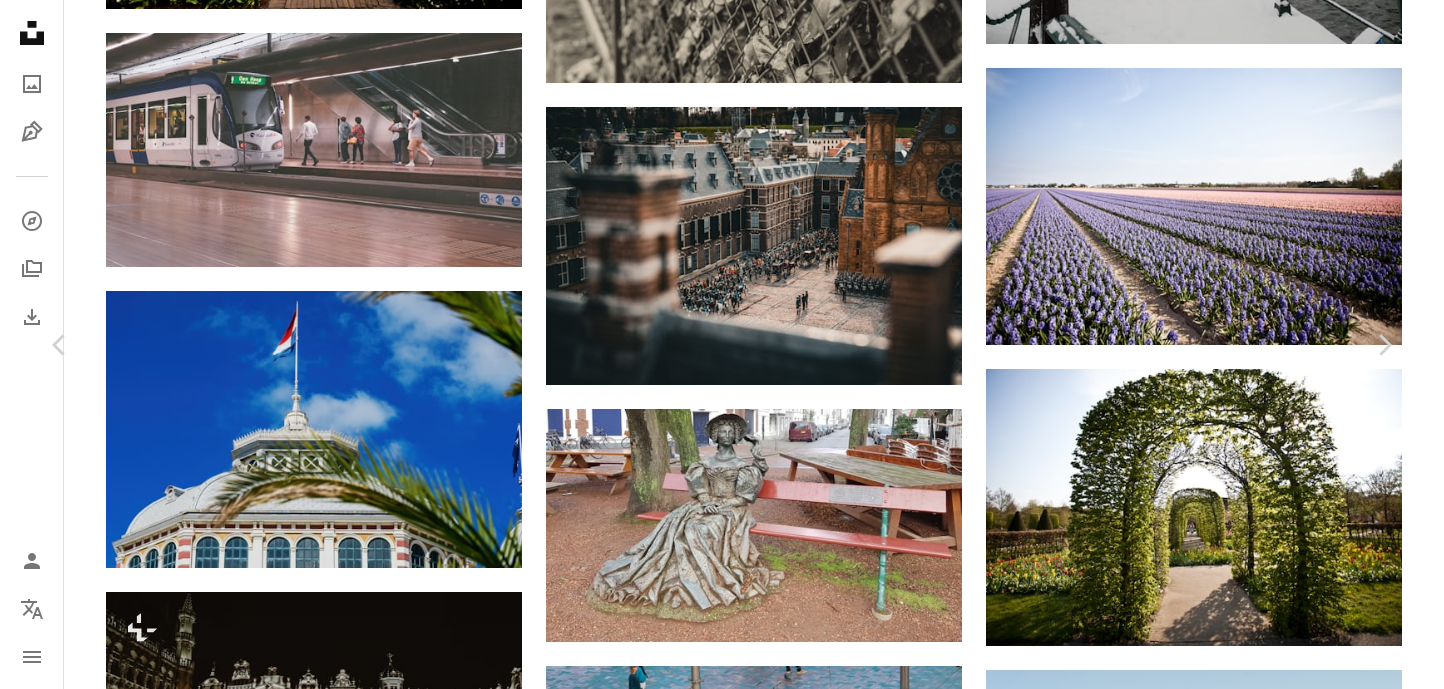 click on "An X shape Chevron left Chevron right [PERSON_NAME] Available for hire A checkmark inside of a circle A heart A plus sign Download free Chevron down Zoom in Views 8,315 Downloads 239 A forward-right arrow Share Info icon Info More Actions Inside the castle at [GEOGRAPHIC_DATA], [GEOGRAPHIC_DATA] A map marker [GEOGRAPHIC_DATA], [GEOGRAPHIC_DATA], [GEOGRAPHIC_DATA] Calendar outlined Published on  [DATE] Camera SONY, ILCE-7M3 Safety Free to use under the  Unsplash License [GEOGRAPHIC_DATA] the hague car building city man people road adult street urban [DEMOGRAPHIC_DATA] vehicle bicycle cityscape cycling outdoors housing downtown aerial view Creative Commons images Browse premium related images on iStock  |  Save 20% with code UNSPLASH20 View more on iStock  ↗ Related images A heart A plus sign [PERSON_NAME] Available for hire A checkmark inside of a circle Arrow pointing down A heart A plus sign [PERSON_NAME] Arrow pointing down A heart A plus sign [PERSON_NAME] Arrow pointing down Plus sign for Unsplash+ A heart A plus sign [PERSON_NAME] For  Unsplash+ Cj" at bounding box center (722, 3617) 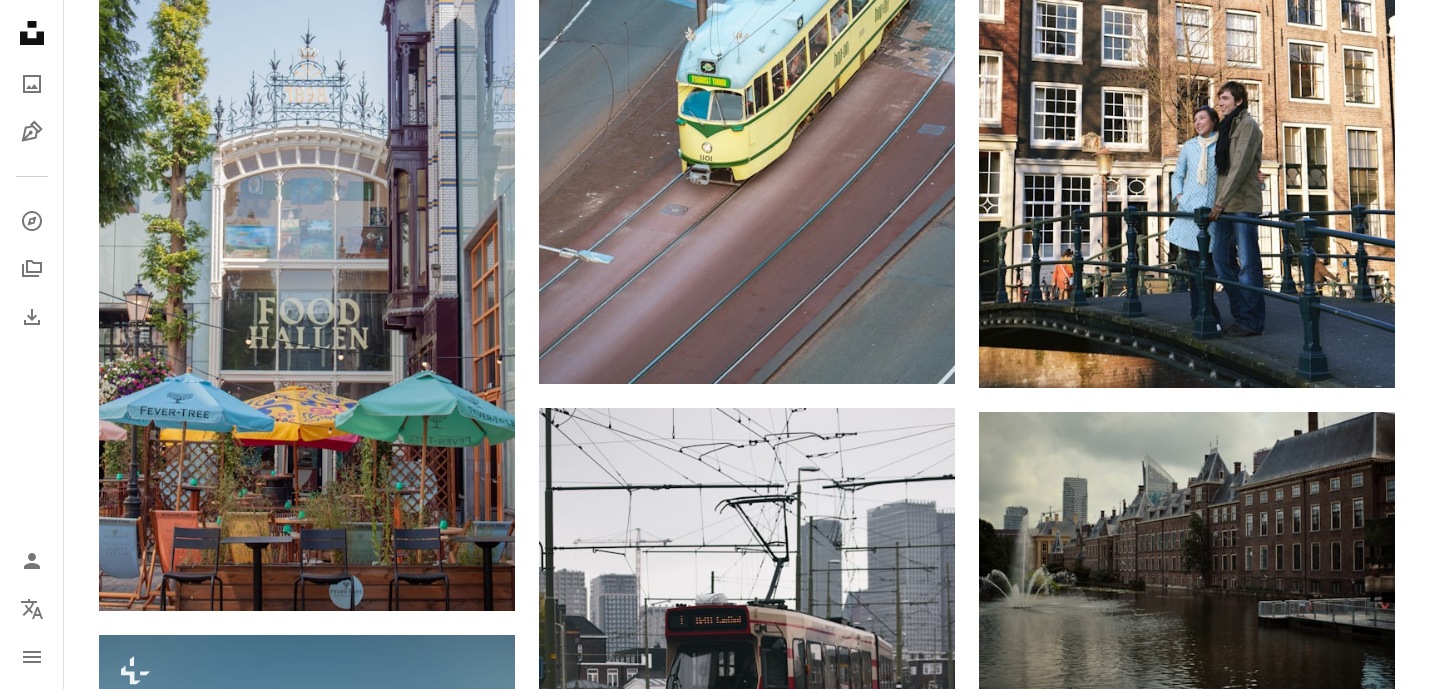 scroll, scrollTop: 17900, scrollLeft: 0, axis: vertical 